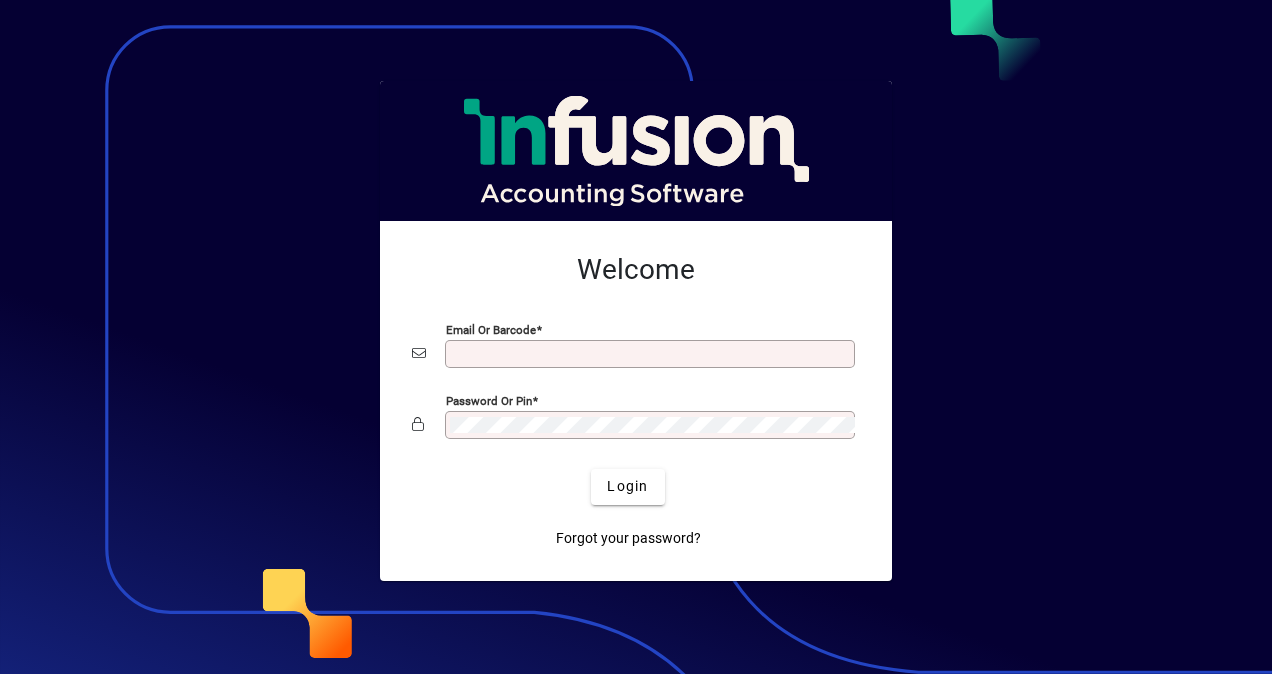 scroll, scrollTop: 0, scrollLeft: 0, axis: both 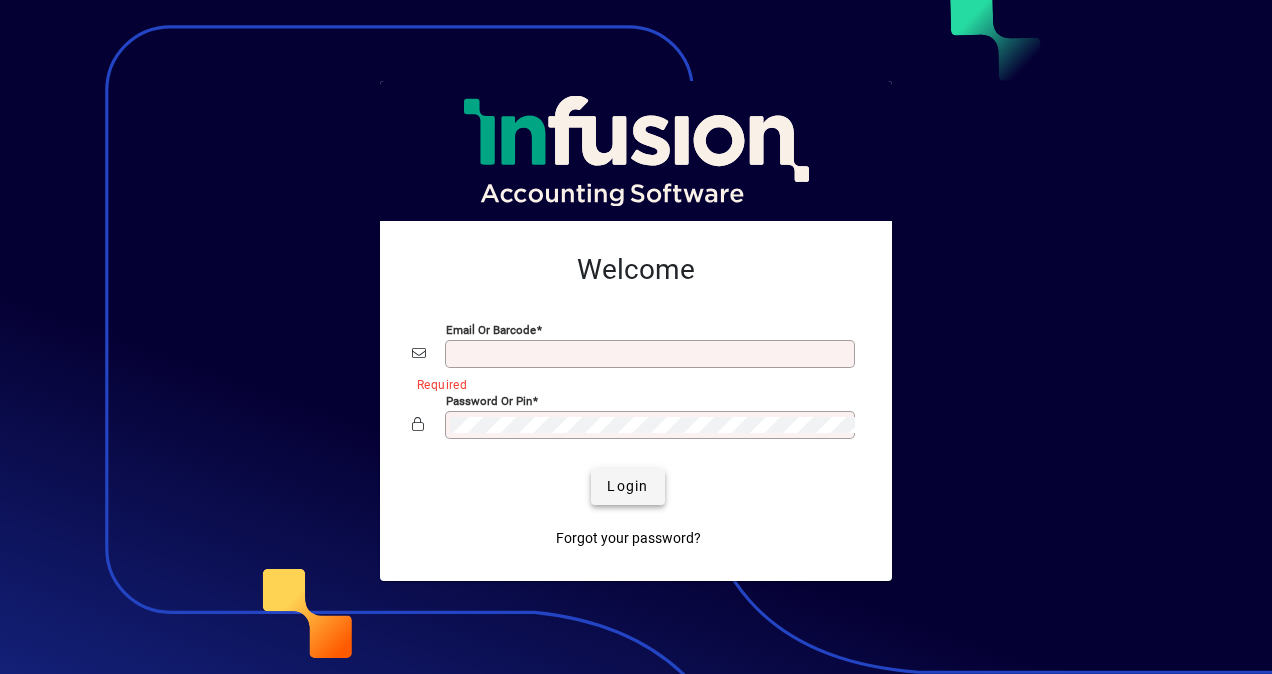 type on "**********" 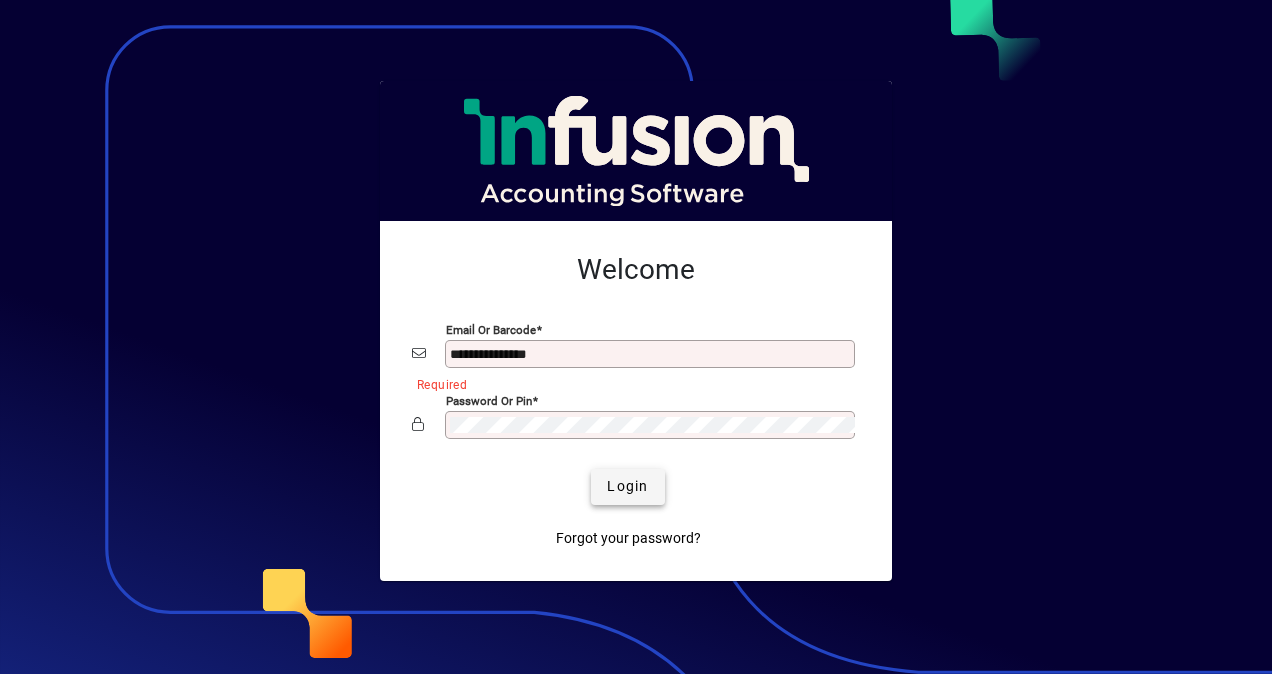 click on "Login" 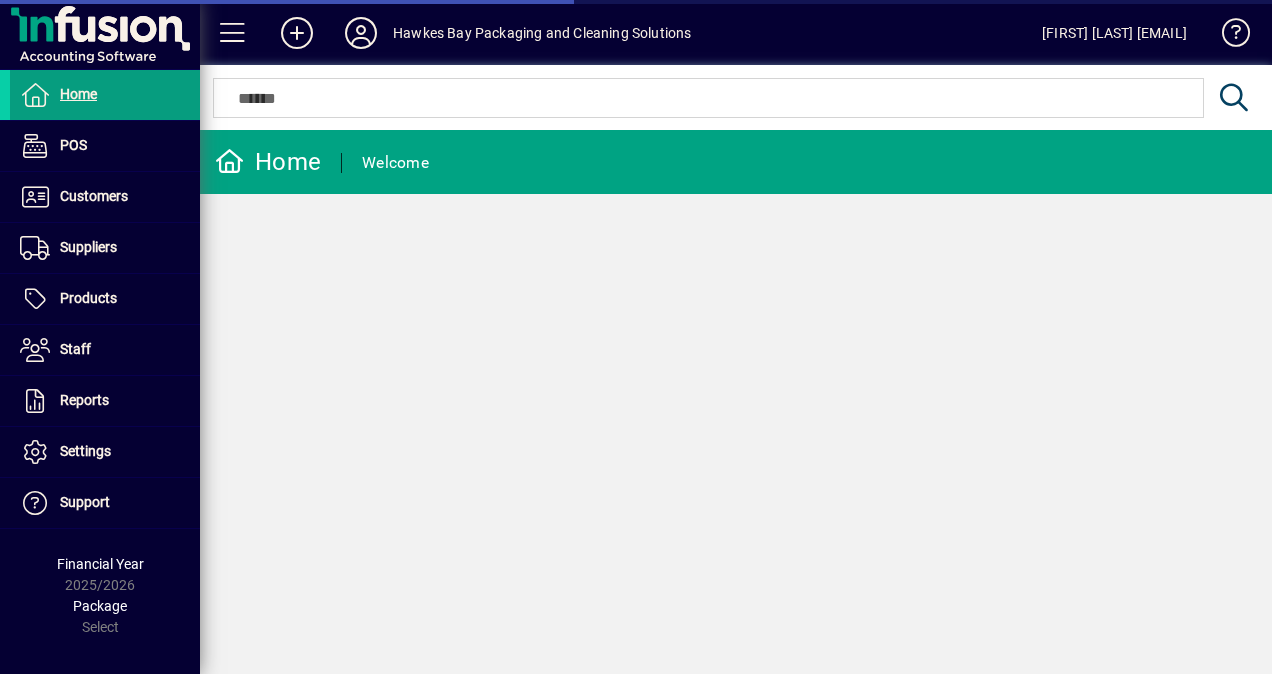 scroll, scrollTop: 0, scrollLeft: 0, axis: both 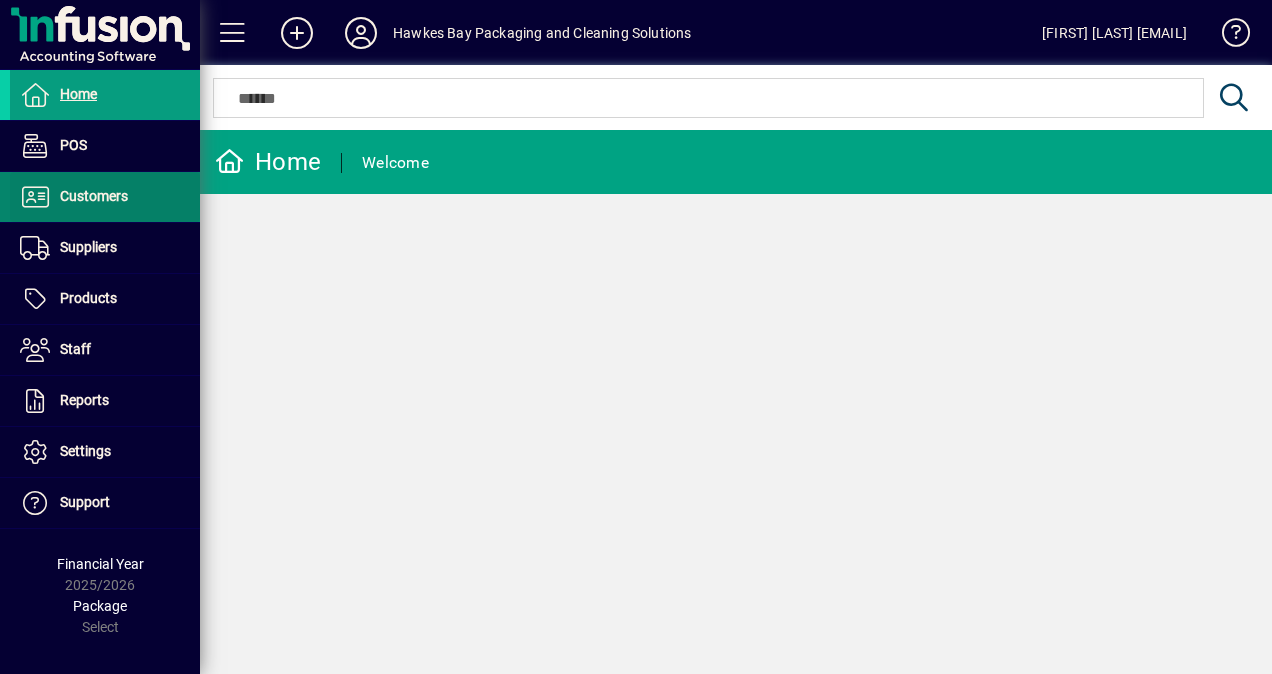 drag, startPoint x: 106, startPoint y: 184, endPoint x: 128, endPoint y: 192, distance: 23.409399 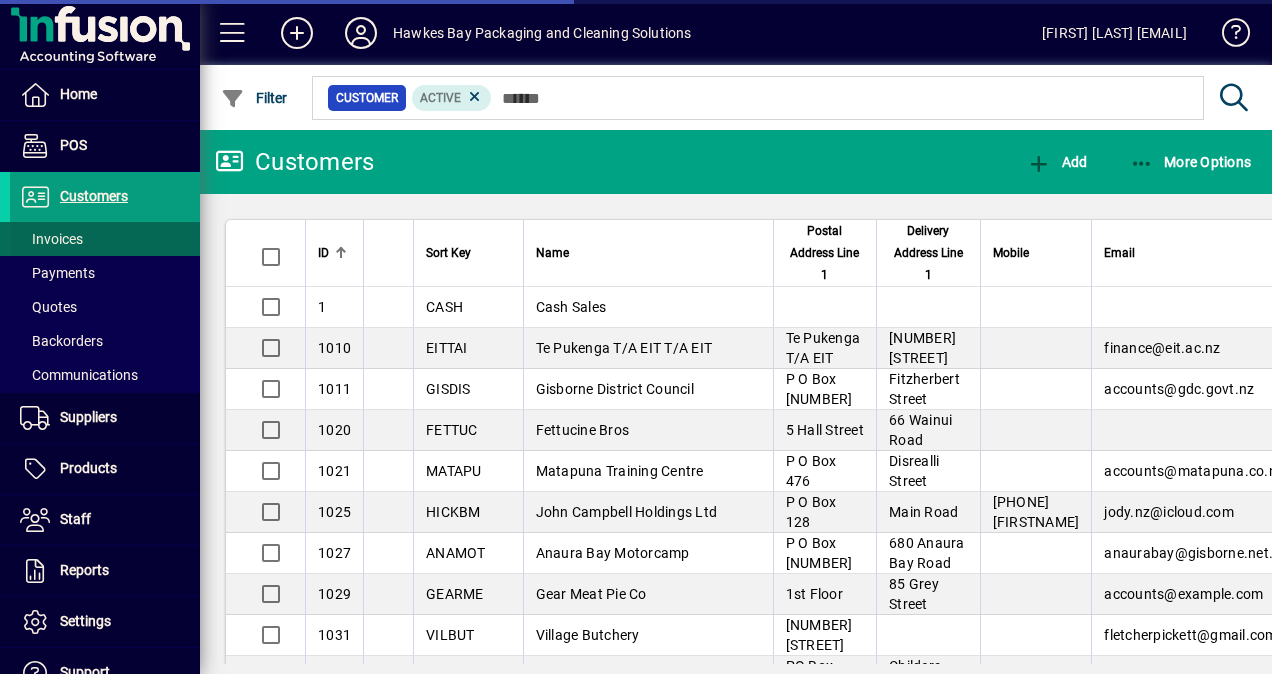 click on "Invoices" at bounding box center [51, 239] 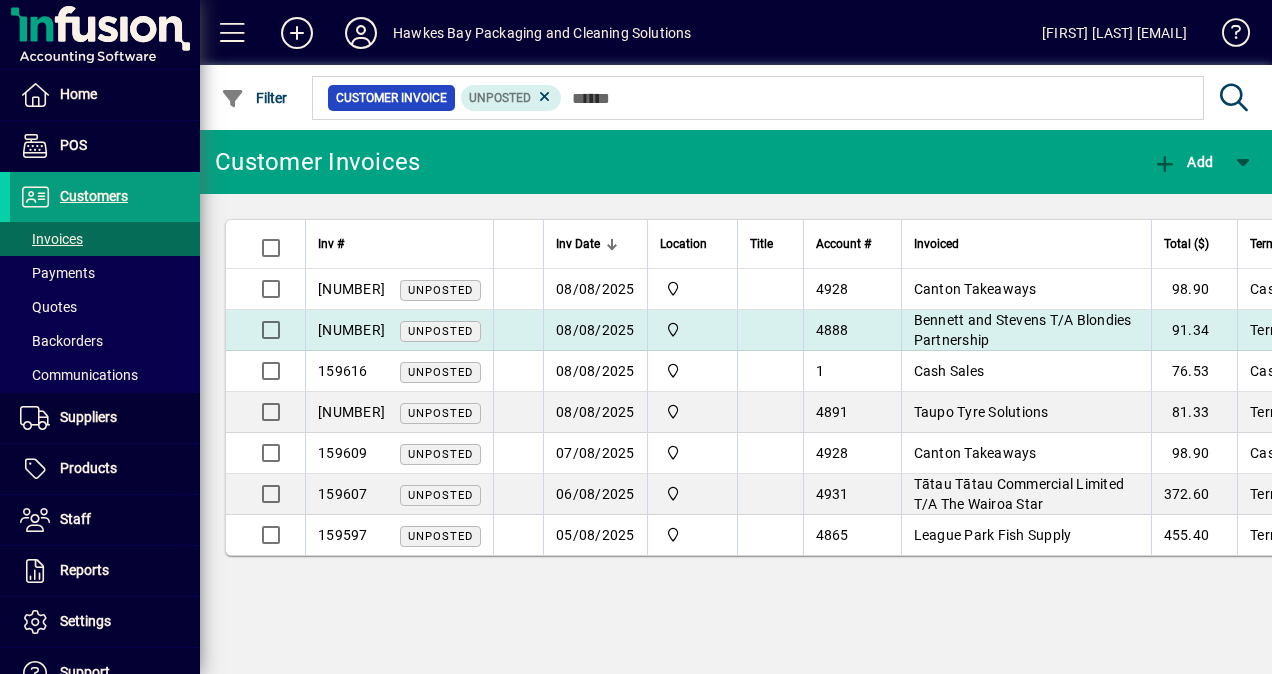 click on "Bennett and Stevens T/A Blondies Partnership" at bounding box center [1023, 330] 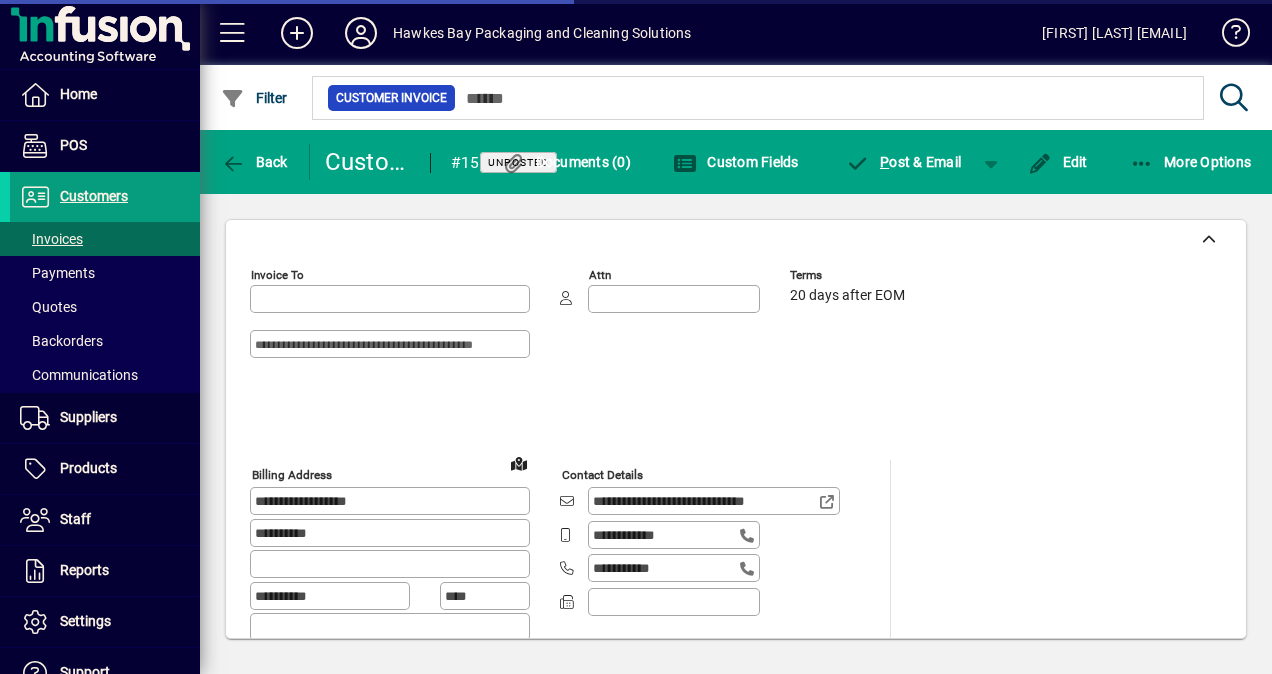 type on "**********" 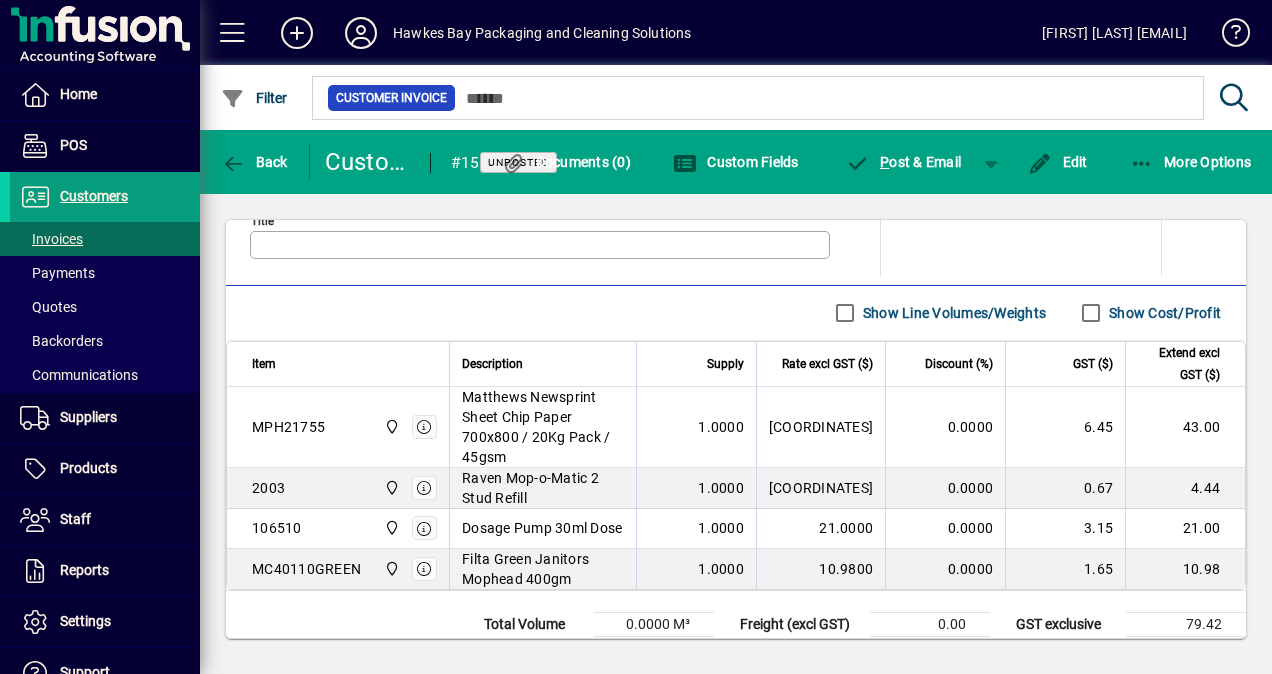 scroll, scrollTop: 1100, scrollLeft: 0, axis: vertical 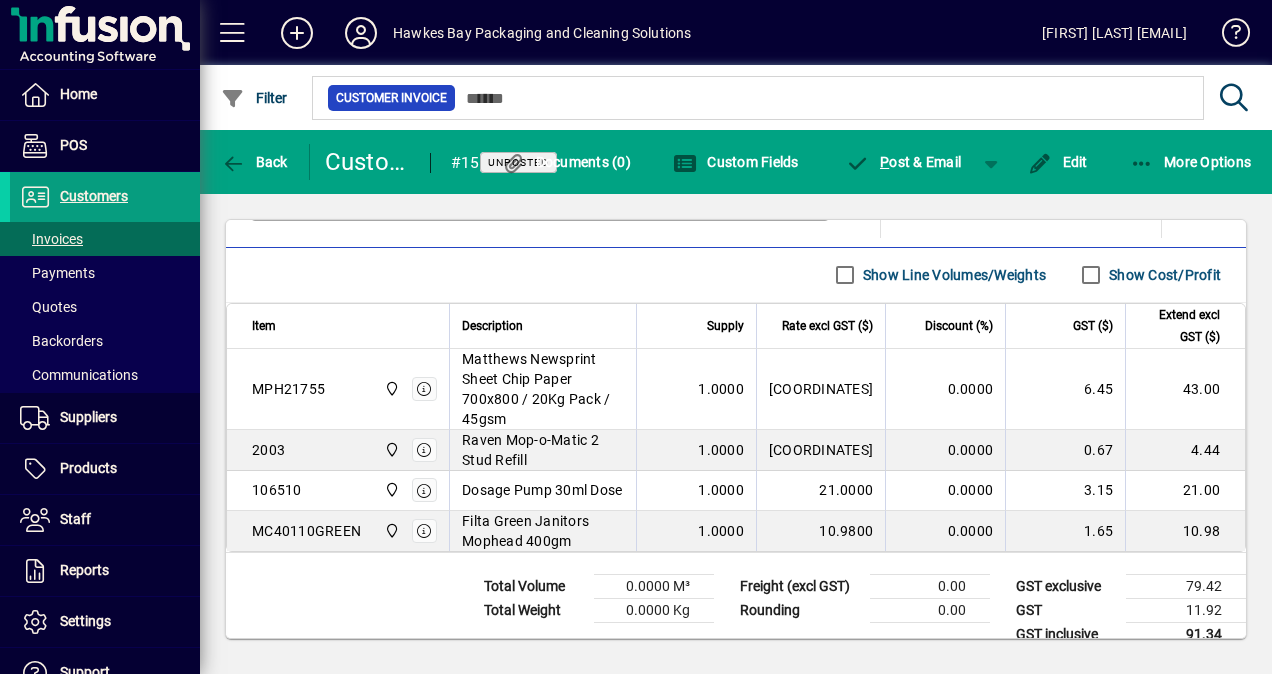 click on "Filta Green Janitors Mophead 400gm" at bounding box center (543, 531) 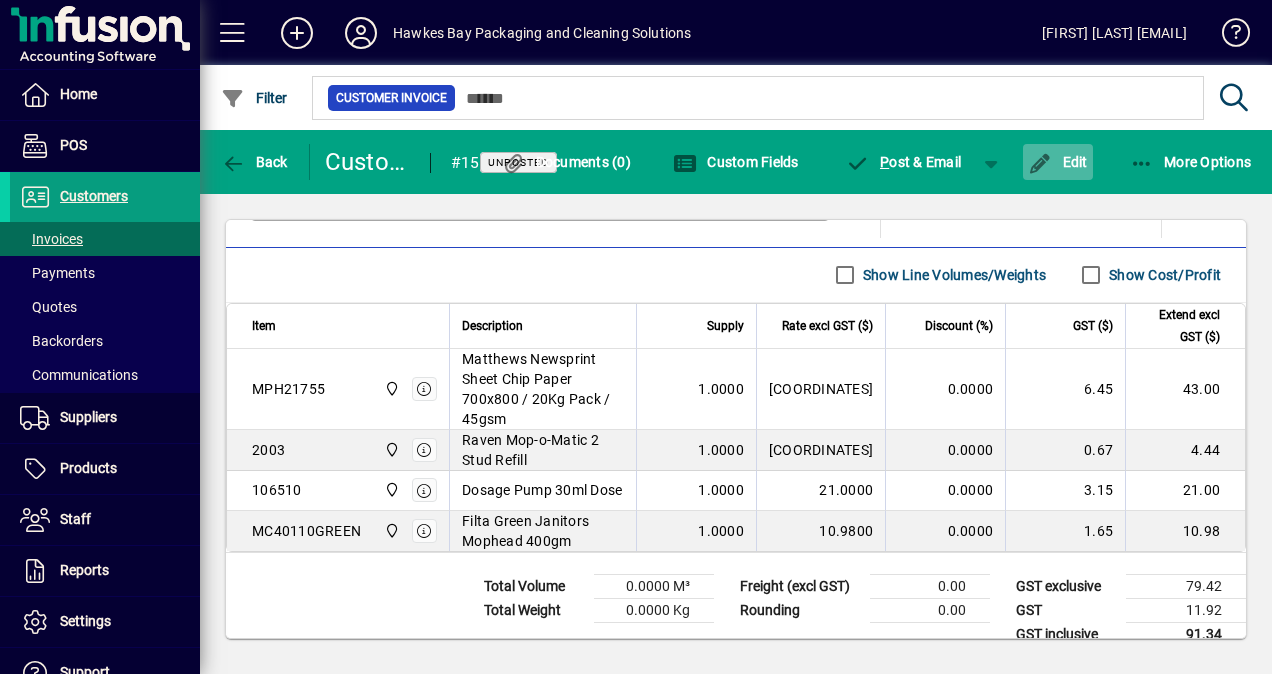 click on "Edit" 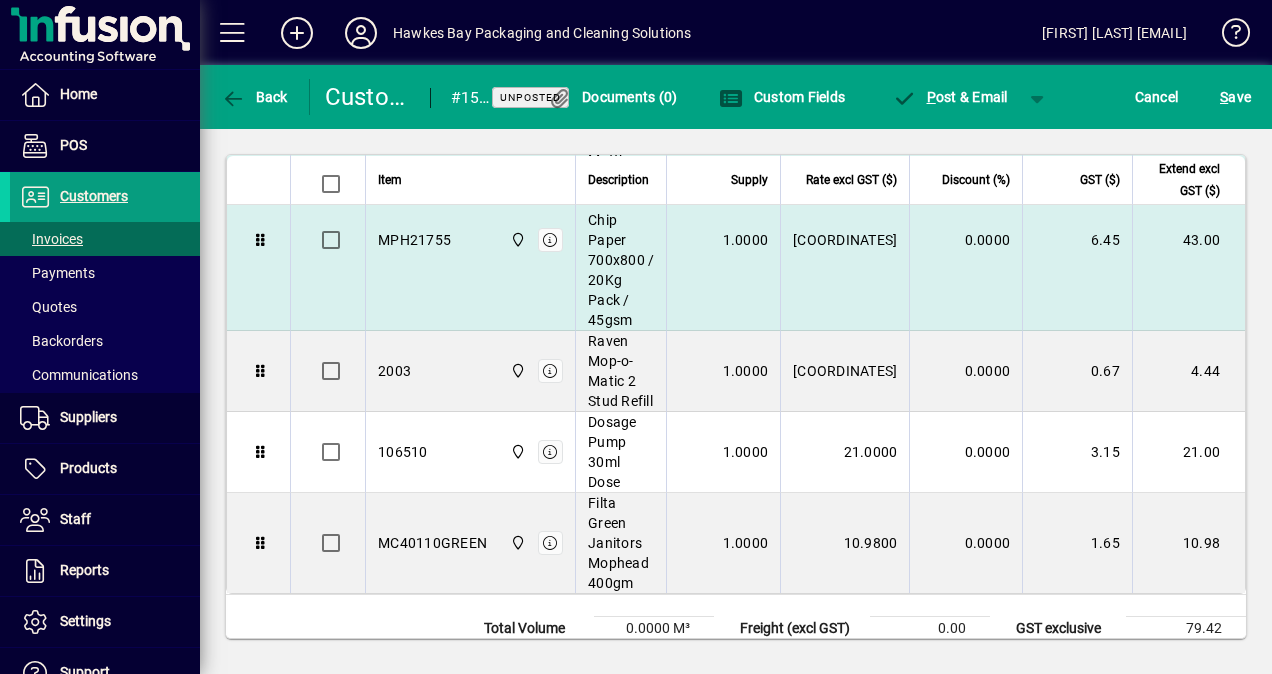 scroll, scrollTop: 1310, scrollLeft: 0, axis: vertical 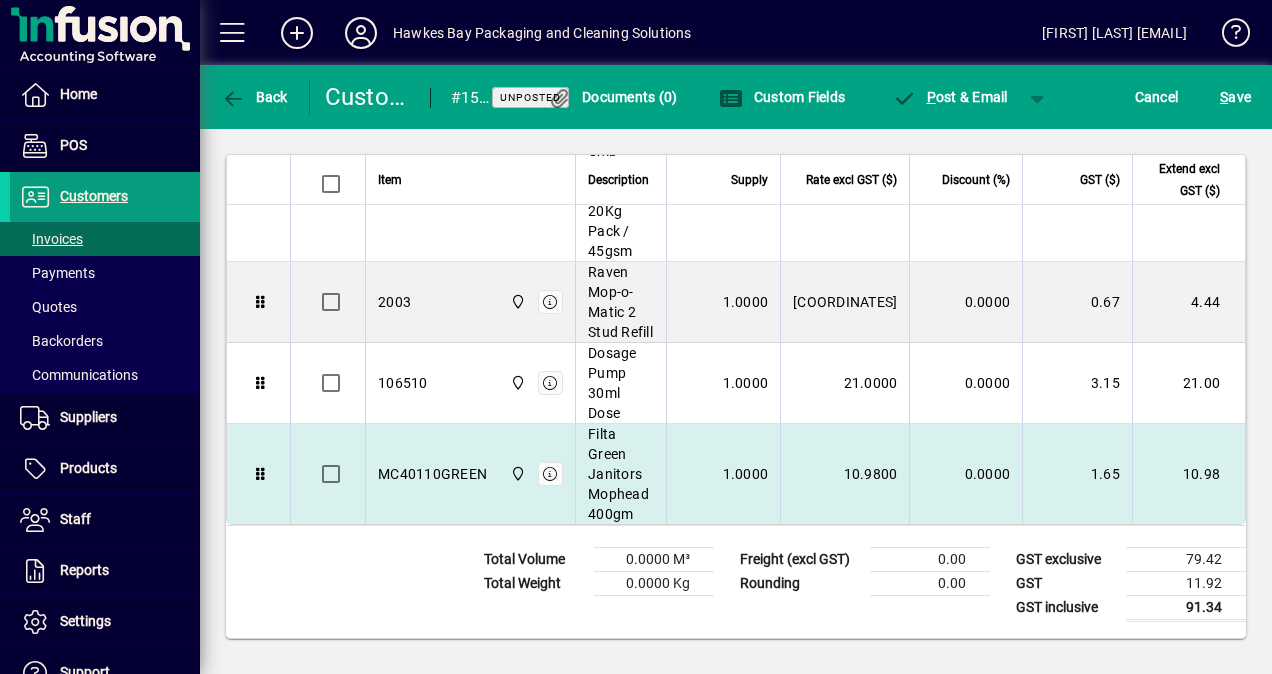 click on "Filta Green Janitors Mophead 400gm" at bounding box center (621, 474) 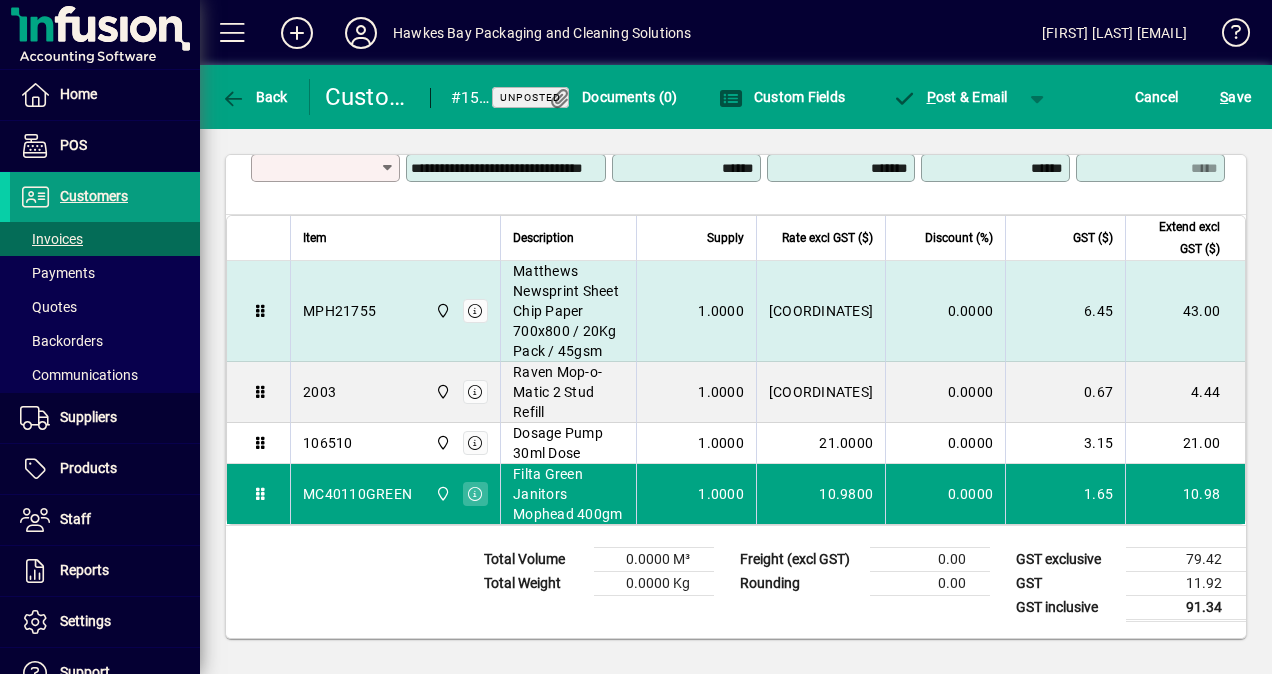 scroll, scrollTop: 1106, scrollLeft: 0, axis: vertical 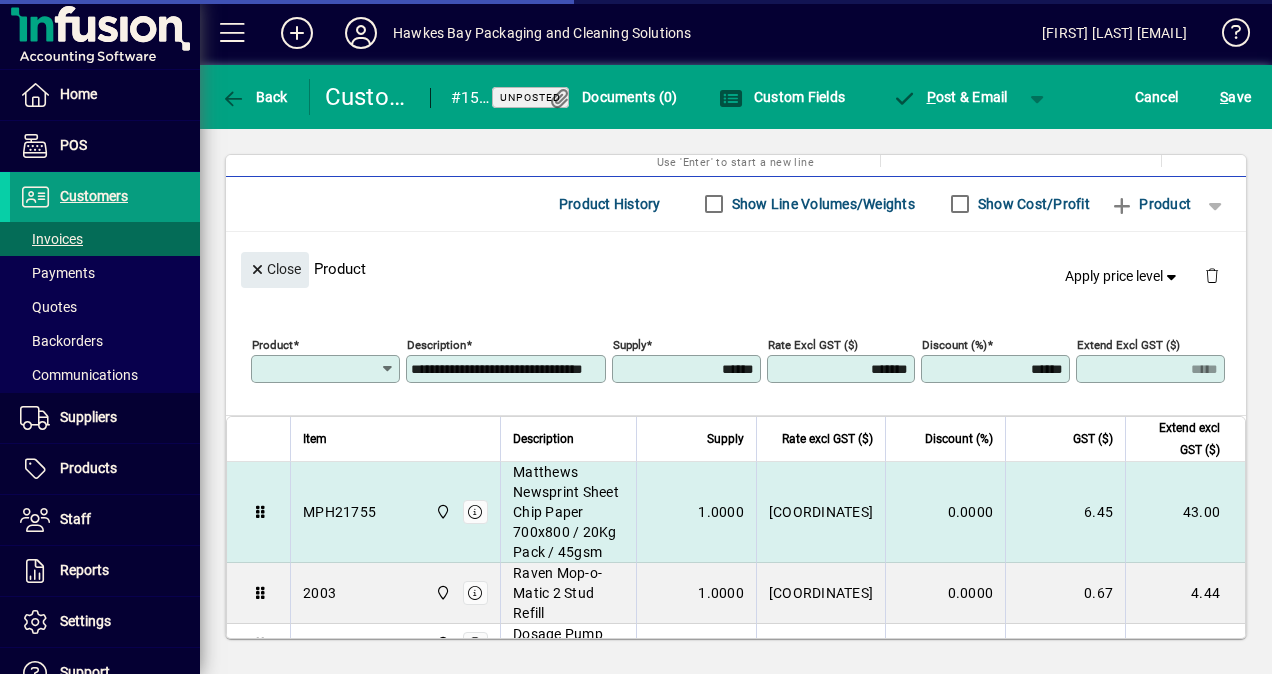 type on "**********" 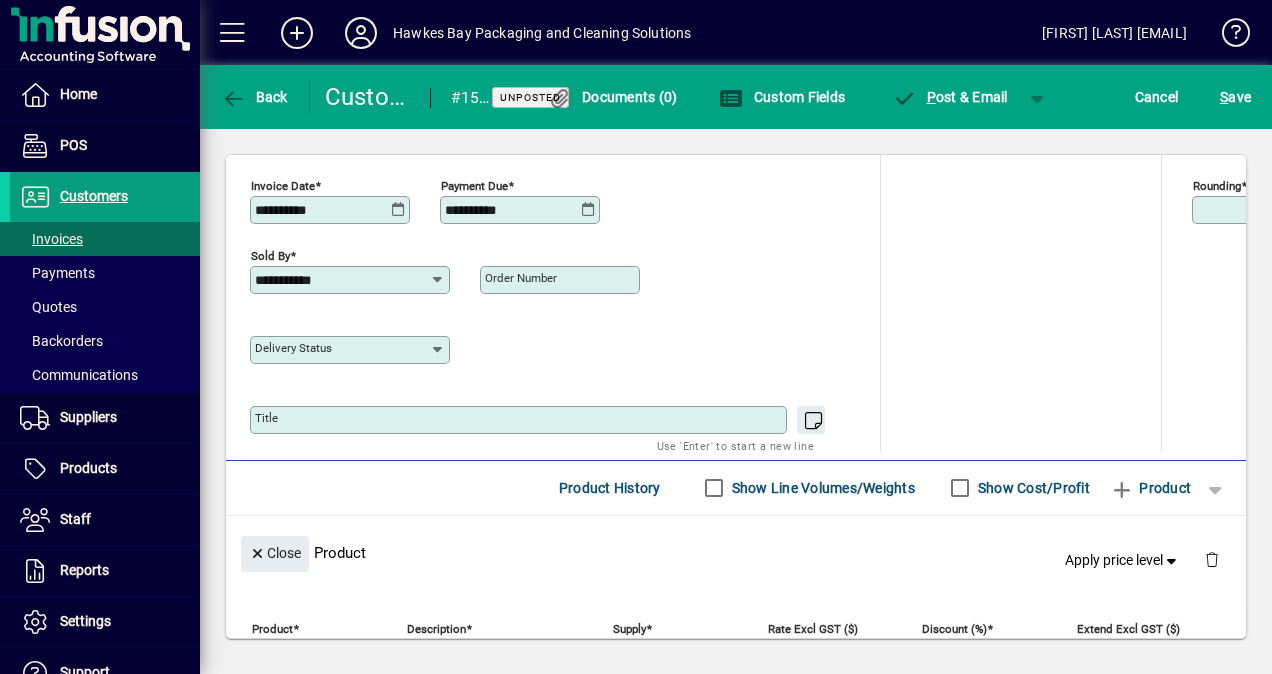 scroll, scrollTop: 809, scrollLeft: 0, axis: vertical 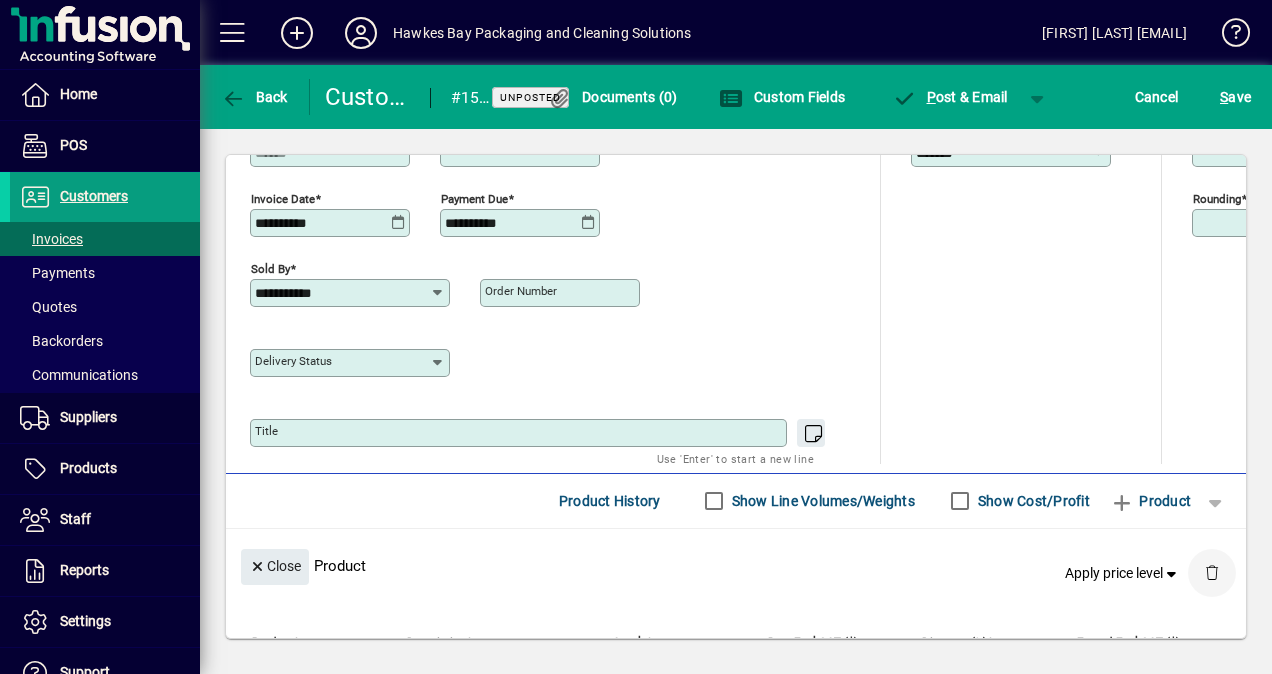 click 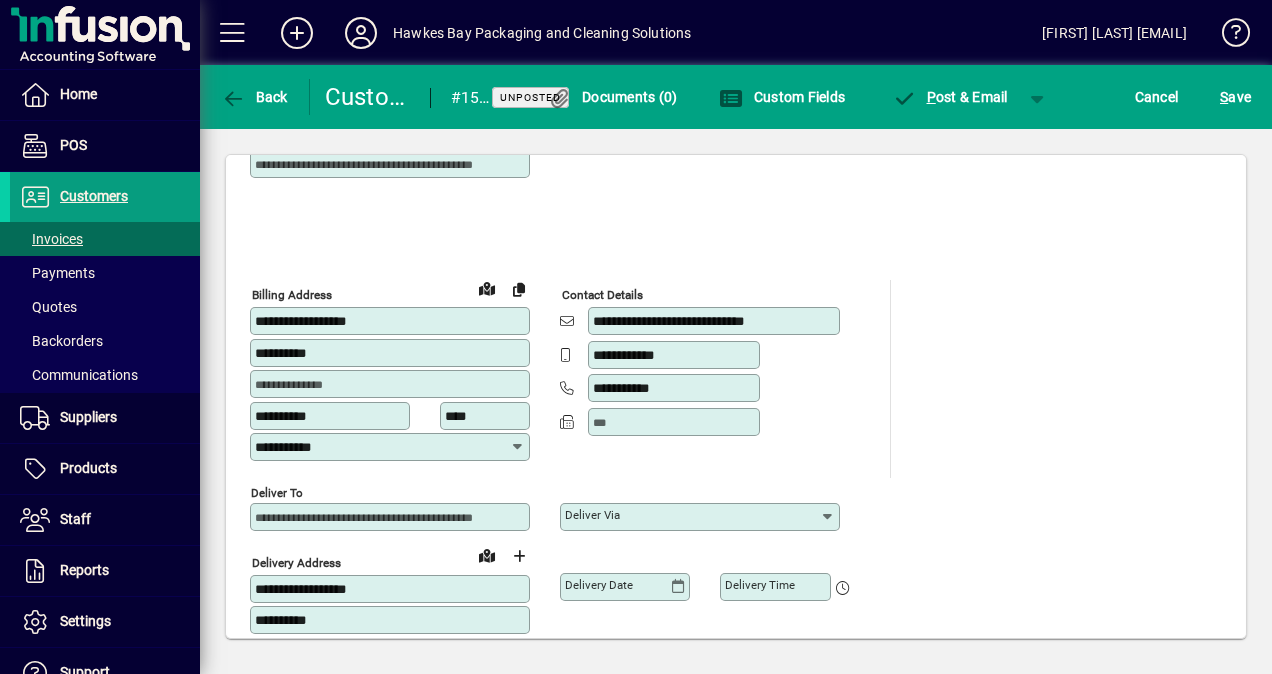 scroll, scrollTop: 0, scrollLeft: 0, axis: both 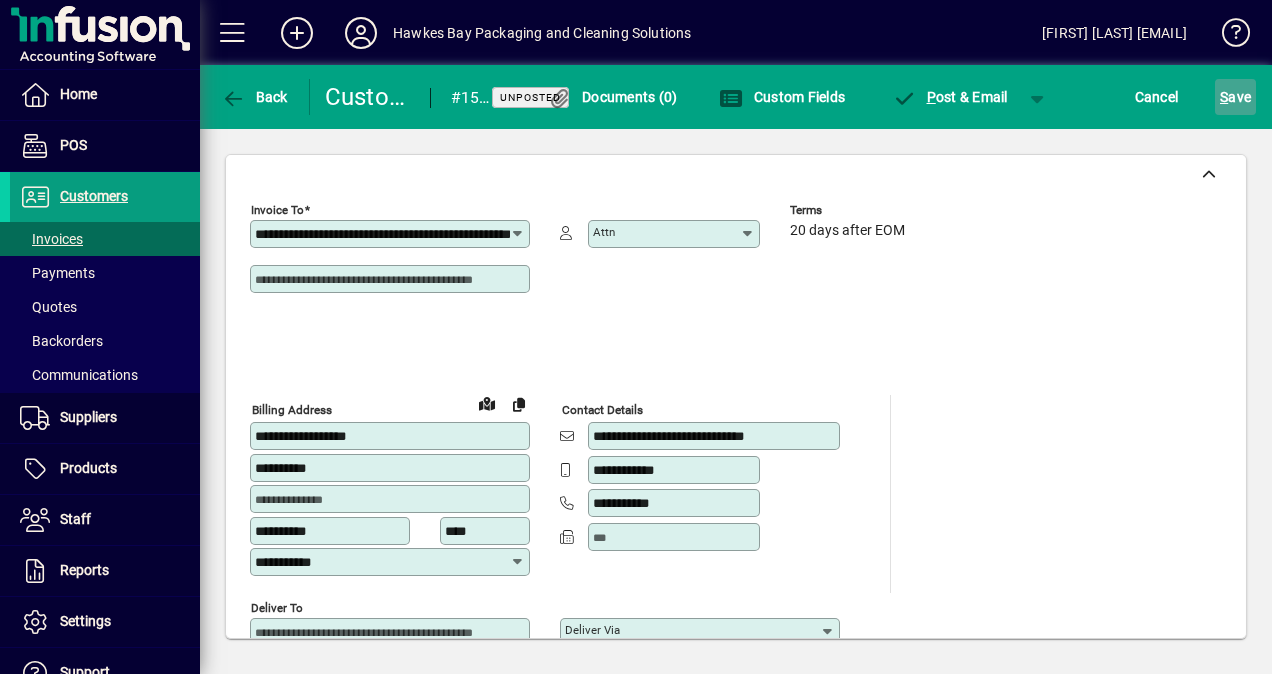 click on "S ave" 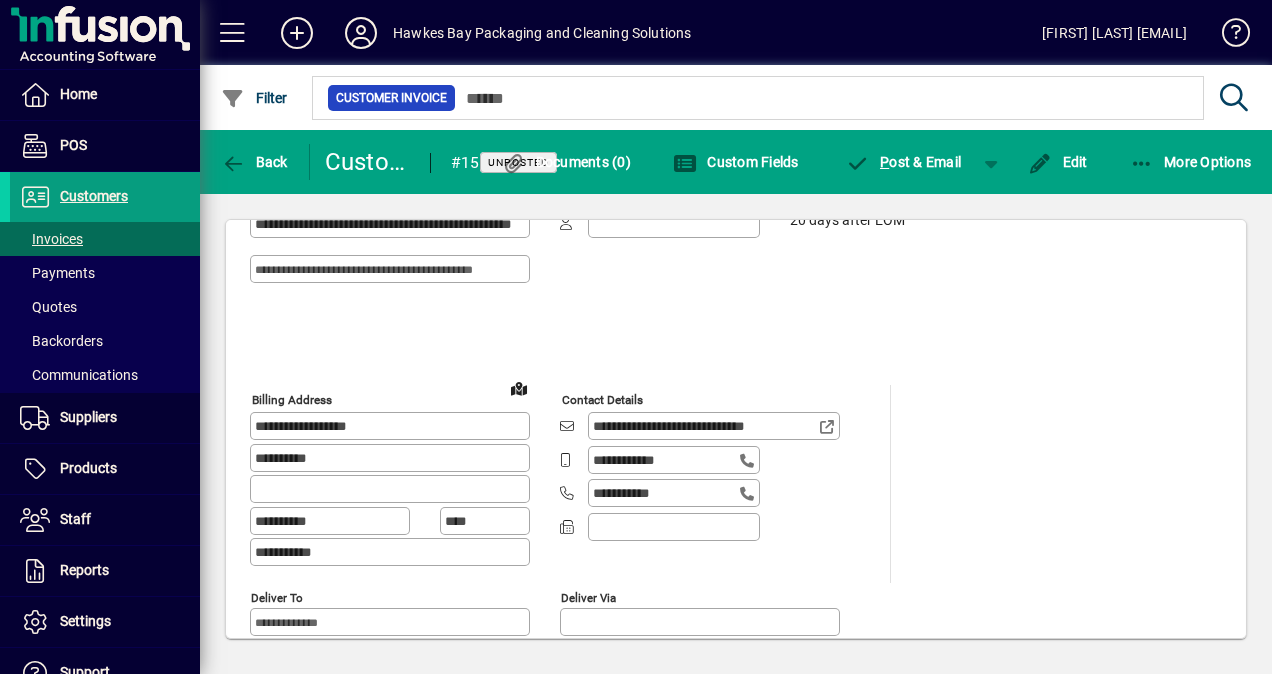 scroll, scrollTop: 0, scrollLeft: 0, axis: both 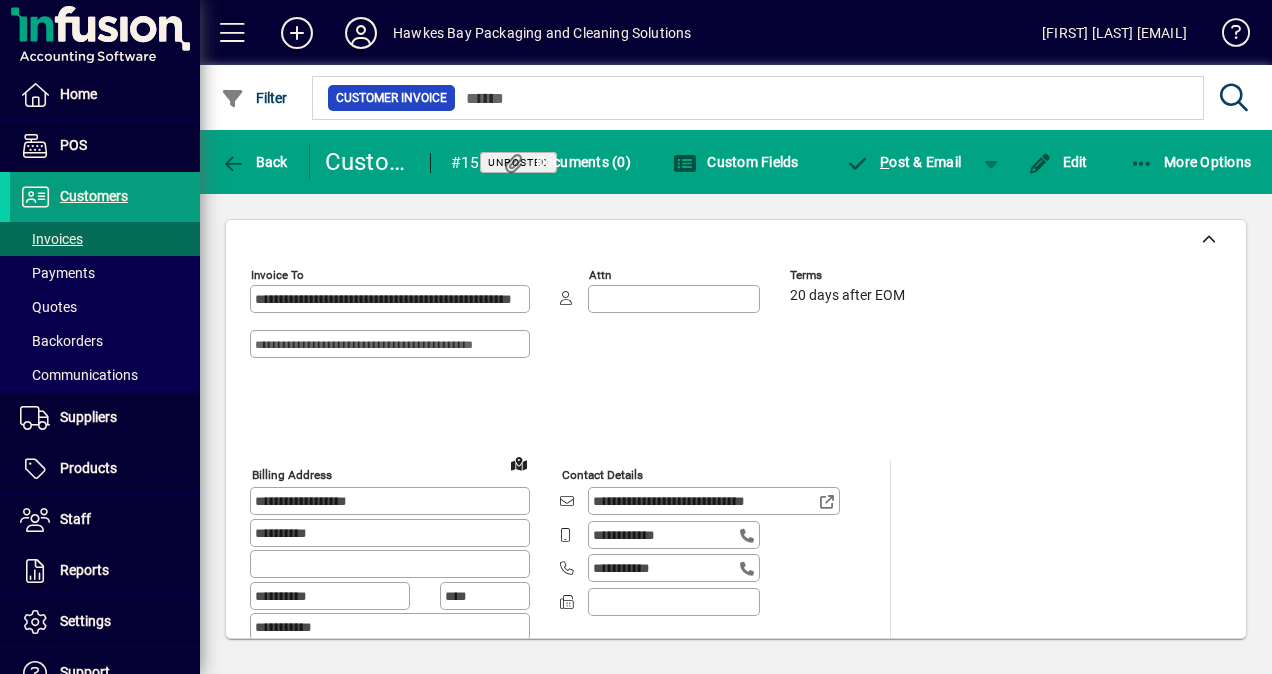 click on "**********" 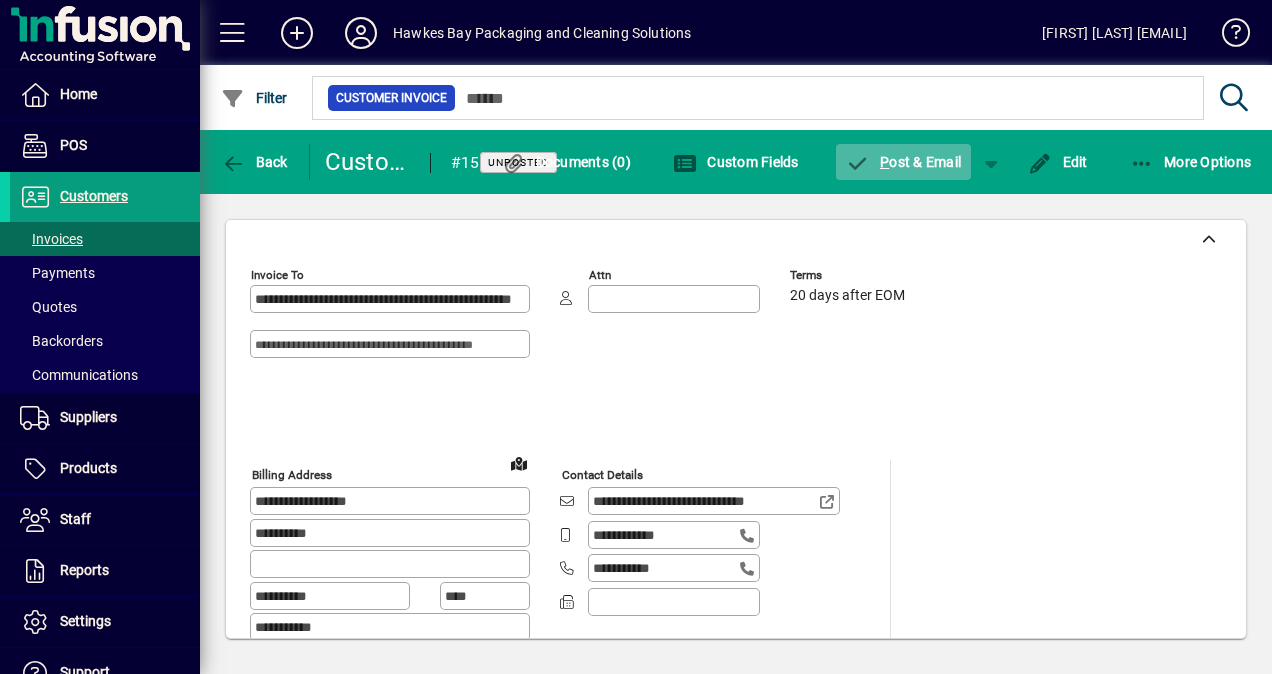 click on "P ost & Email" 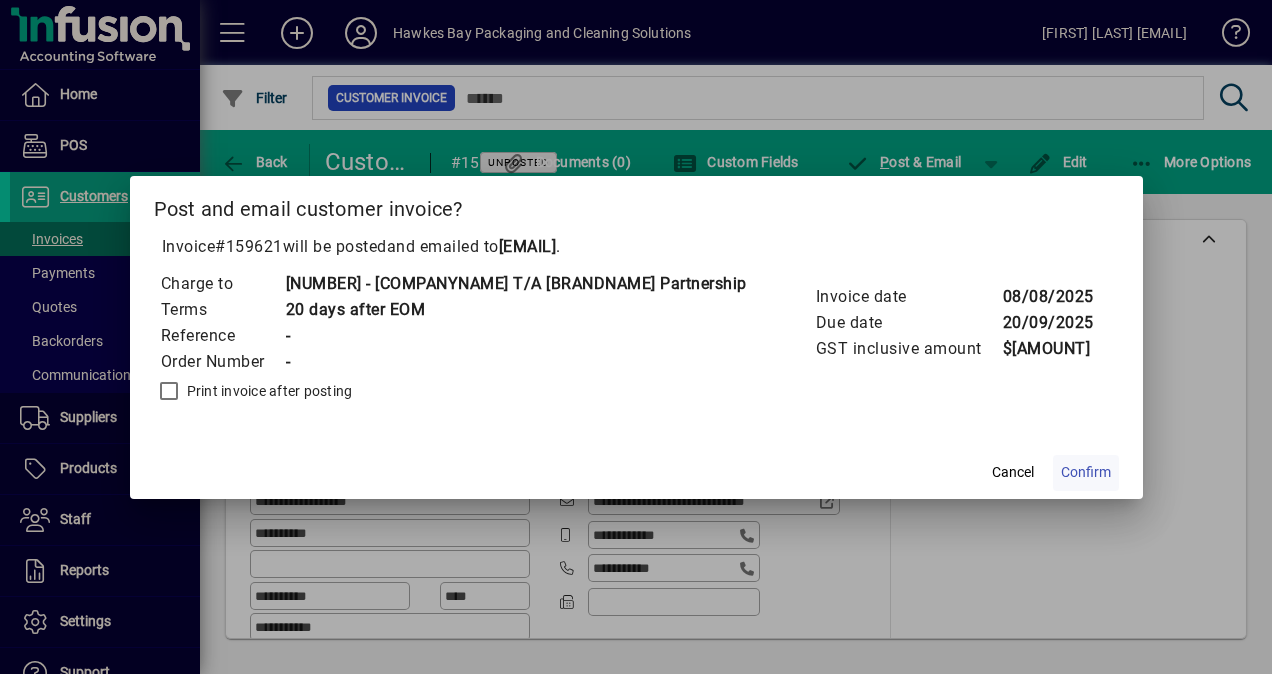 click on "Confirm" 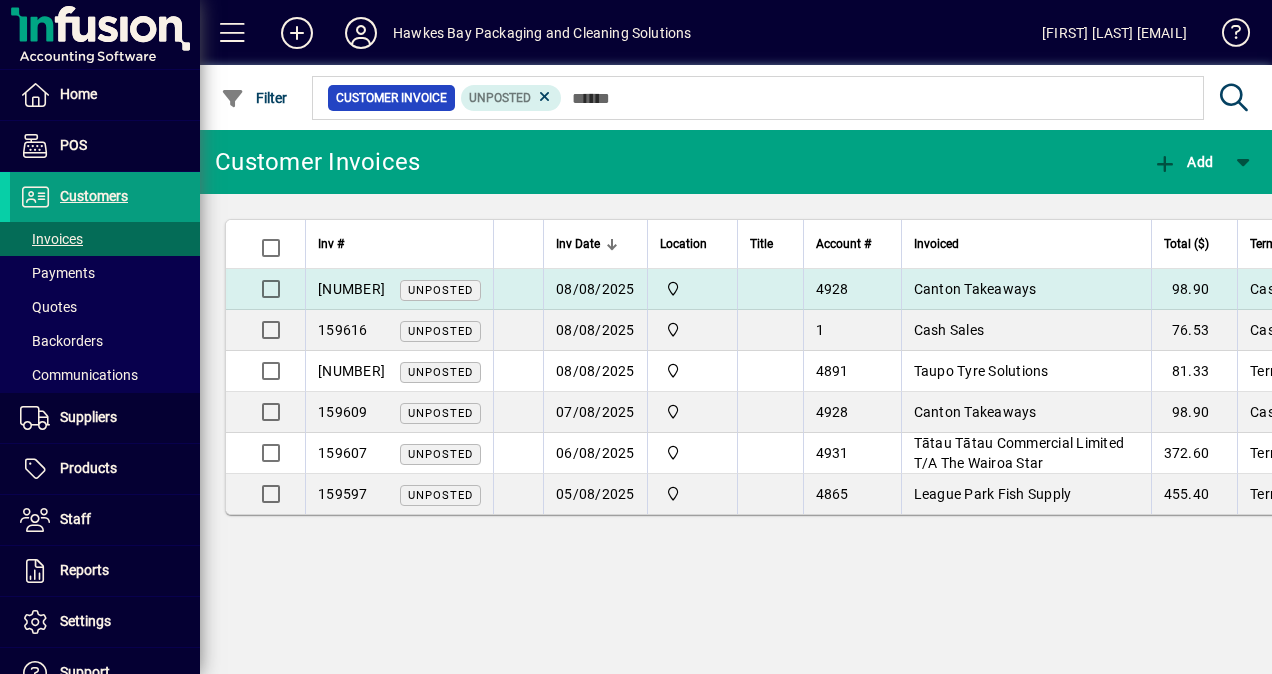 click on "Canton Takeaways" at bounding box center [975, 289] 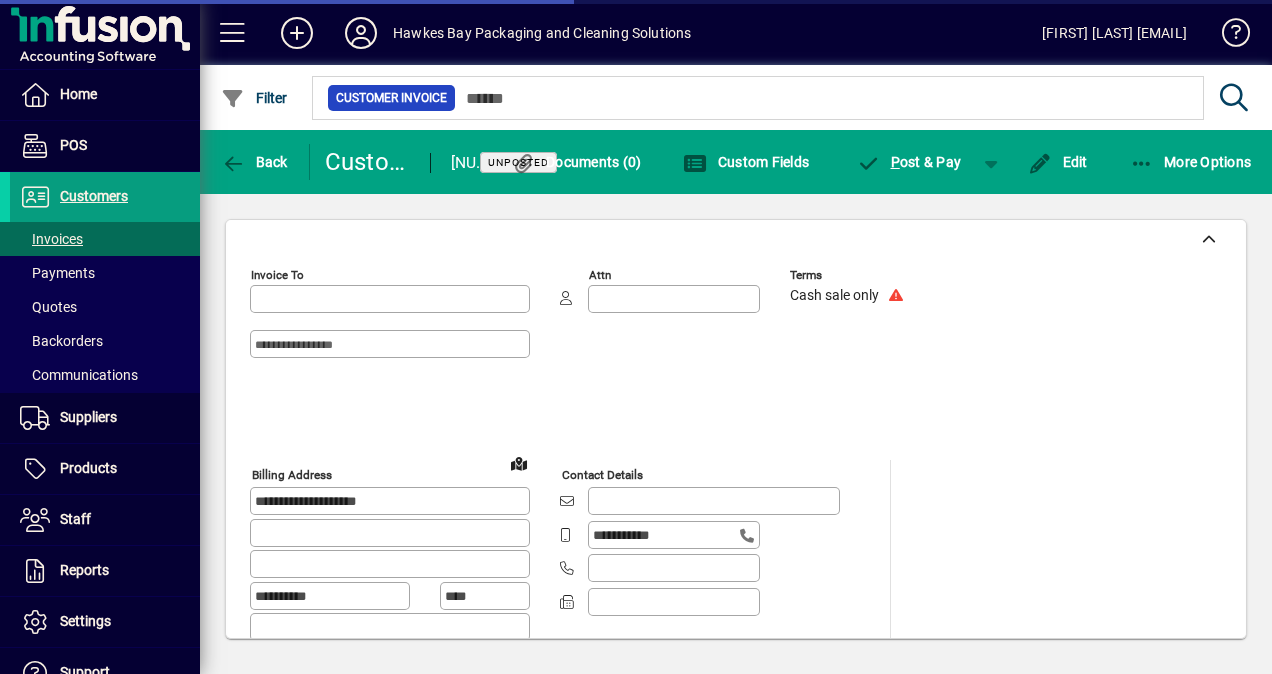 type on "**********" 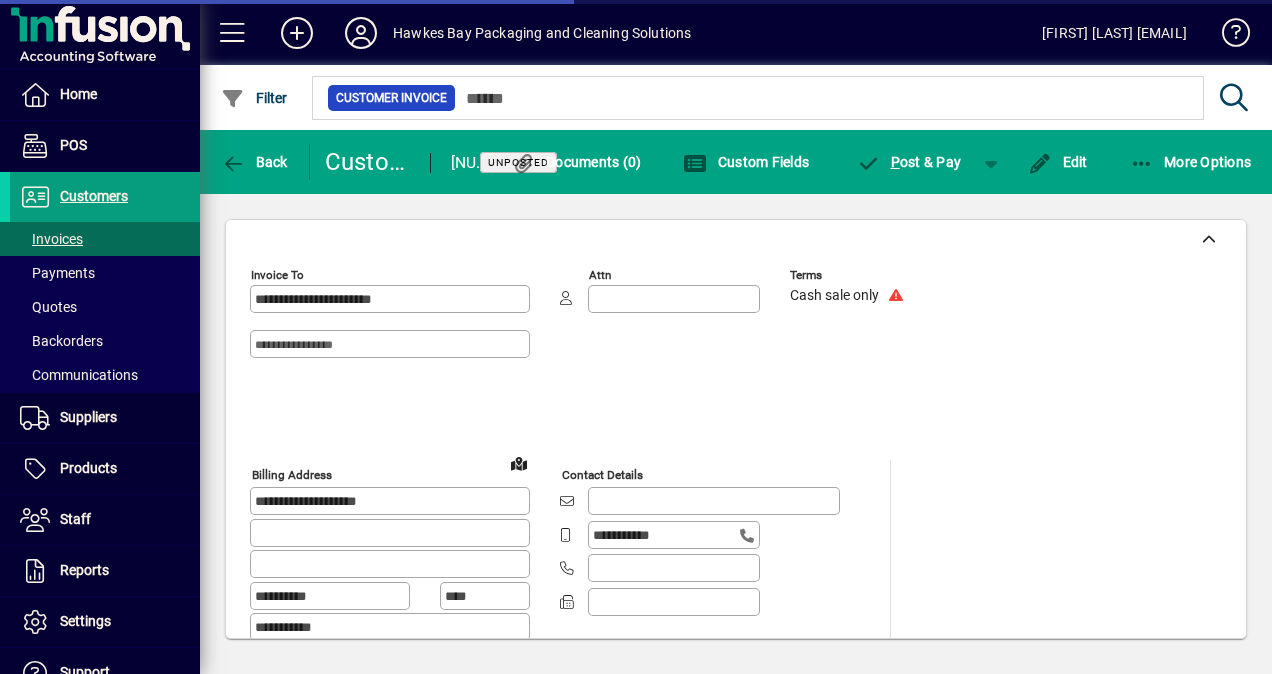 type on "**********" 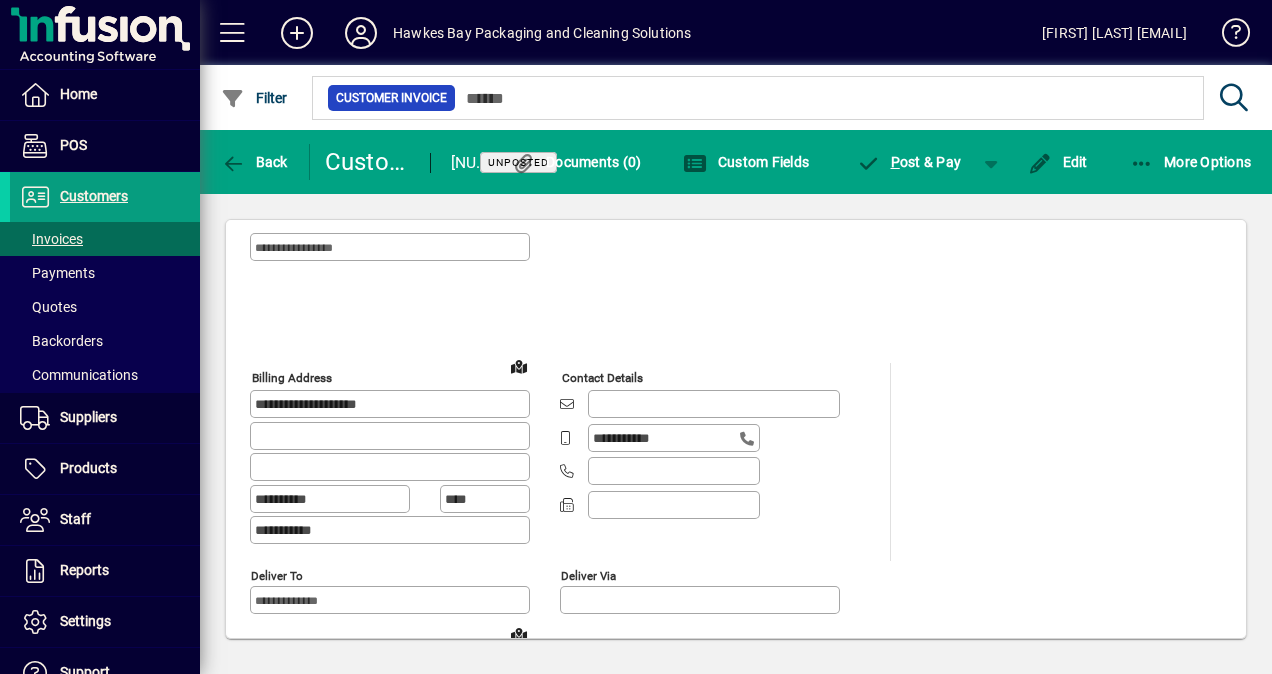 scroll, scrollTop: 100, scrollLeft: 0, axis: vertical 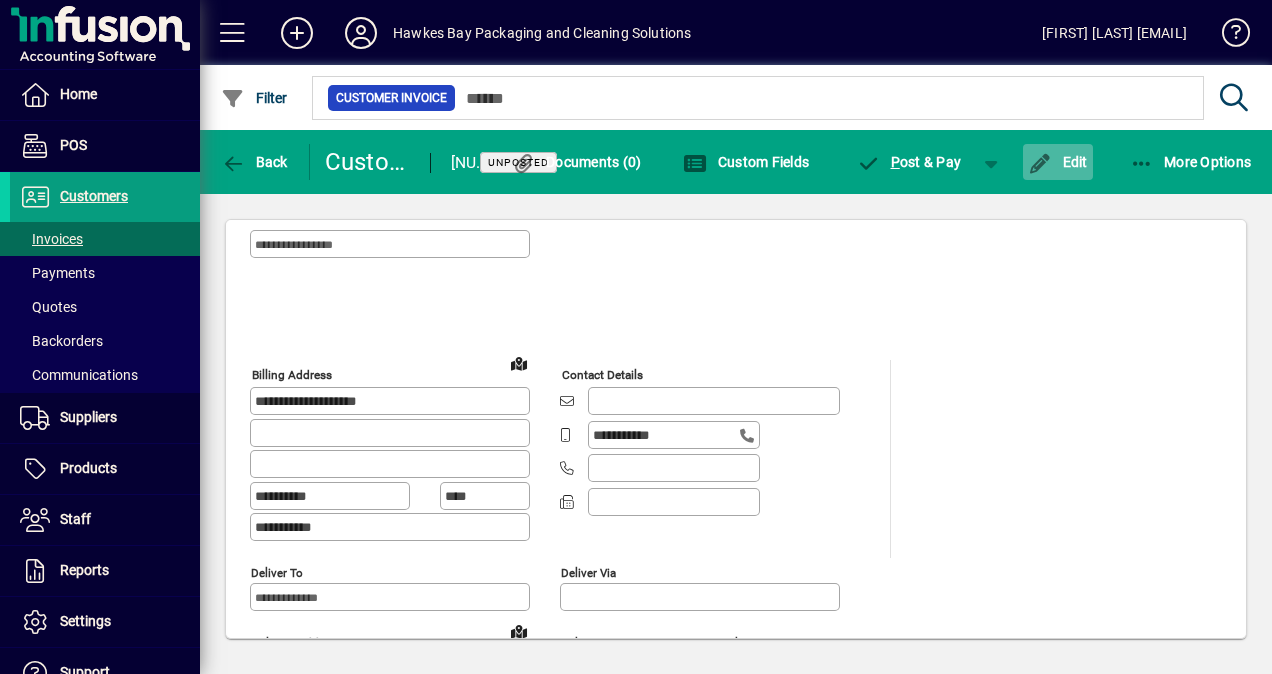 click on "Edit" 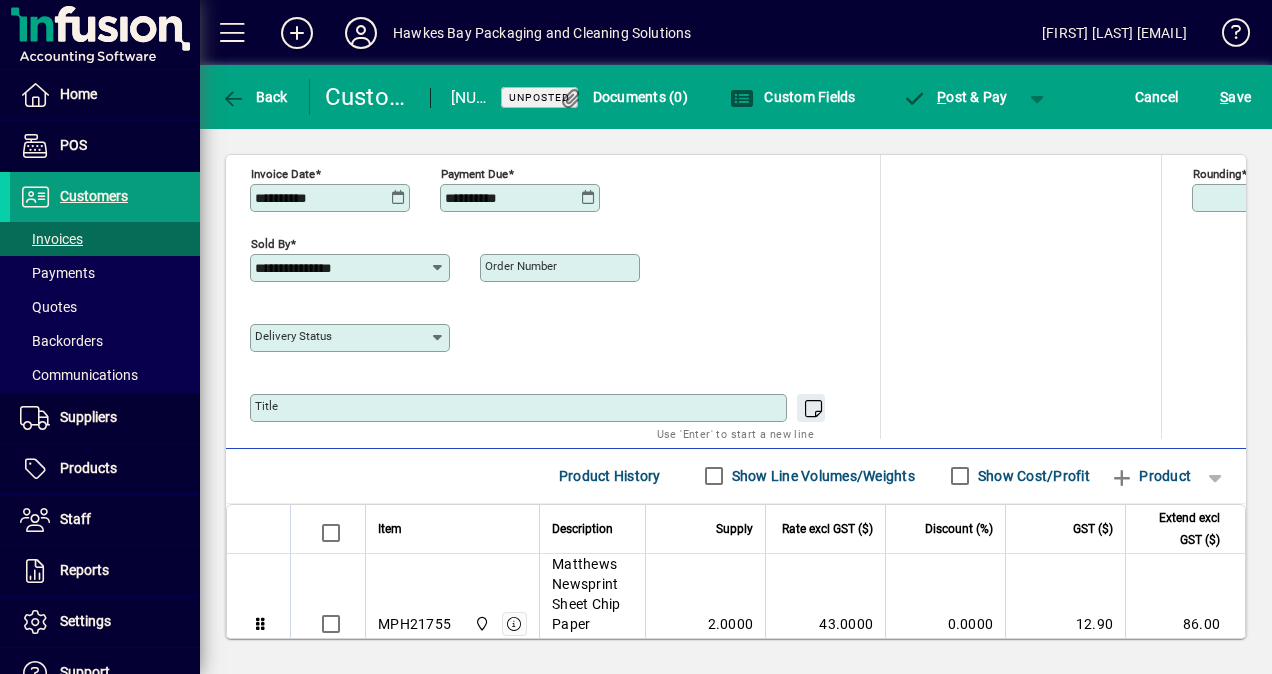 scroll, scrollTop: 1000, scrollLeft: 0, axis: vertical 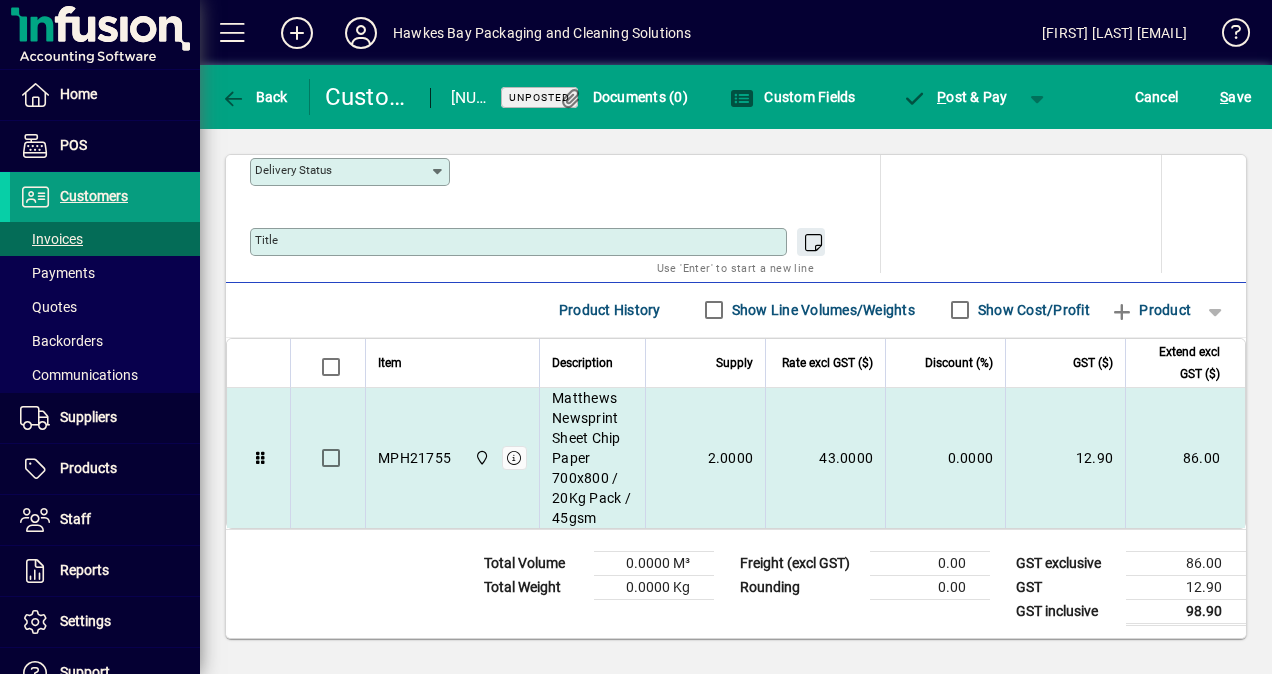 click on "2.0000" at bounding box center (705, 458) 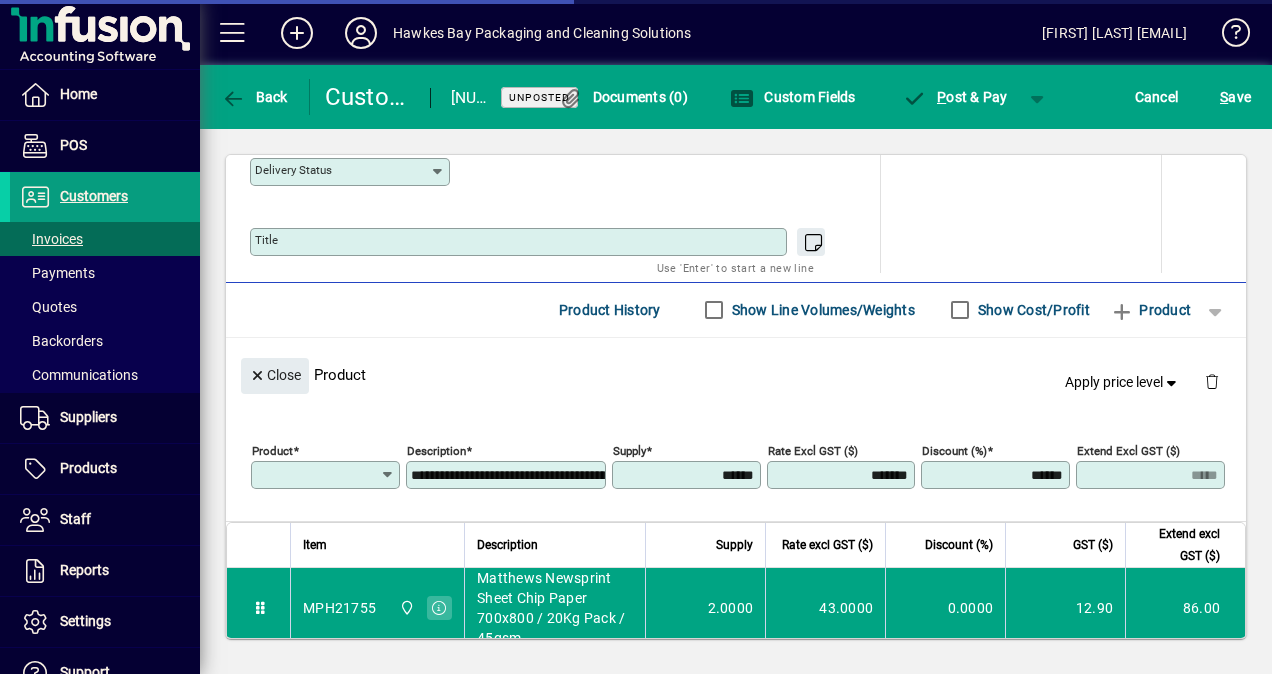 type on "********" 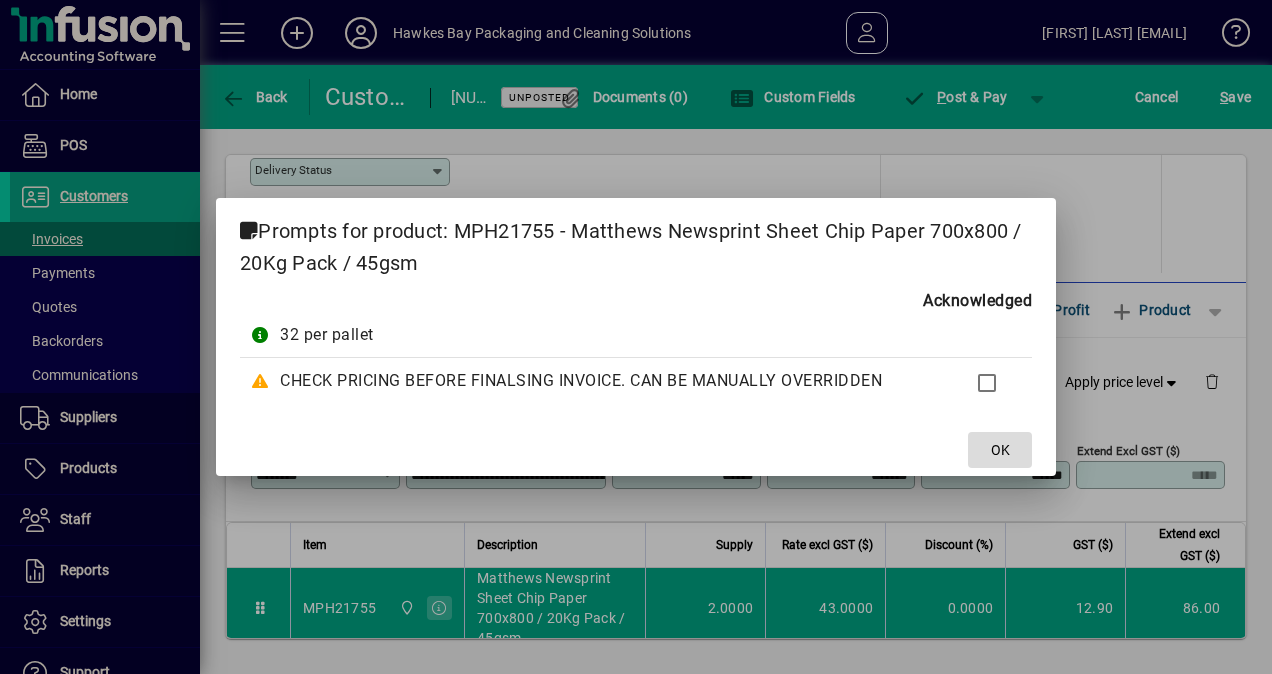 click on "OK" 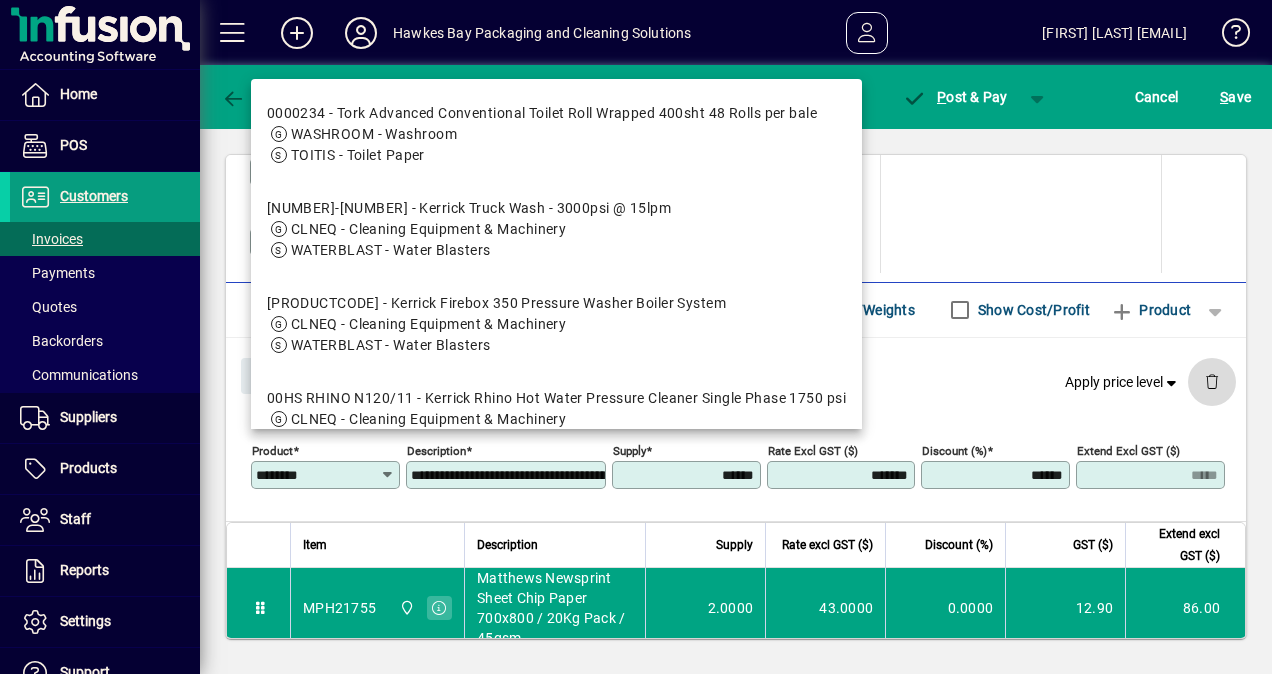 click 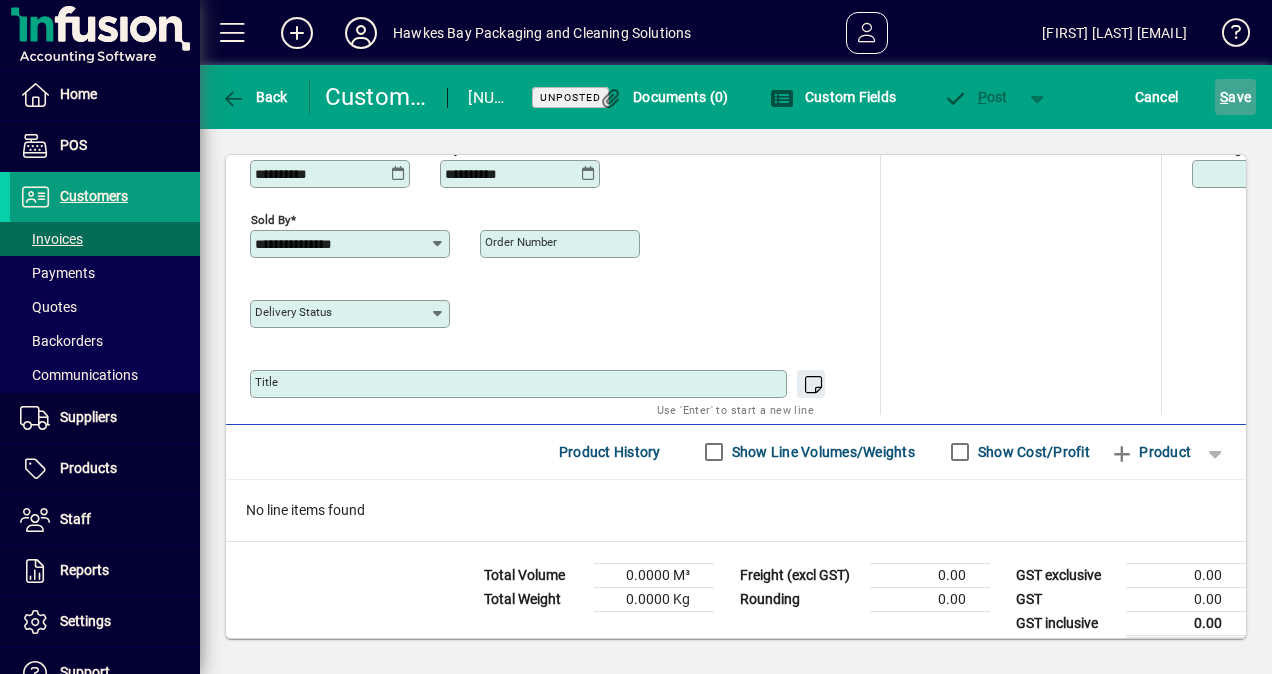 click on "S" 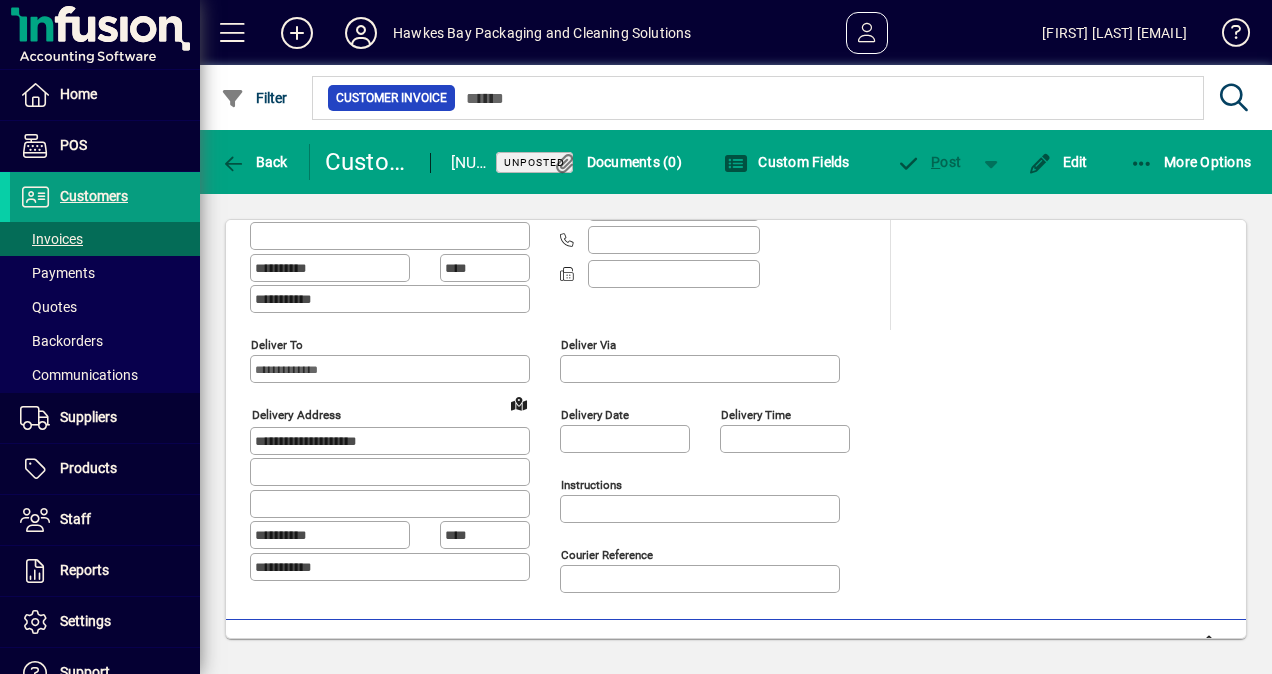scroll, scrollTop: 324, scrollLeft: 0, axis: vertical 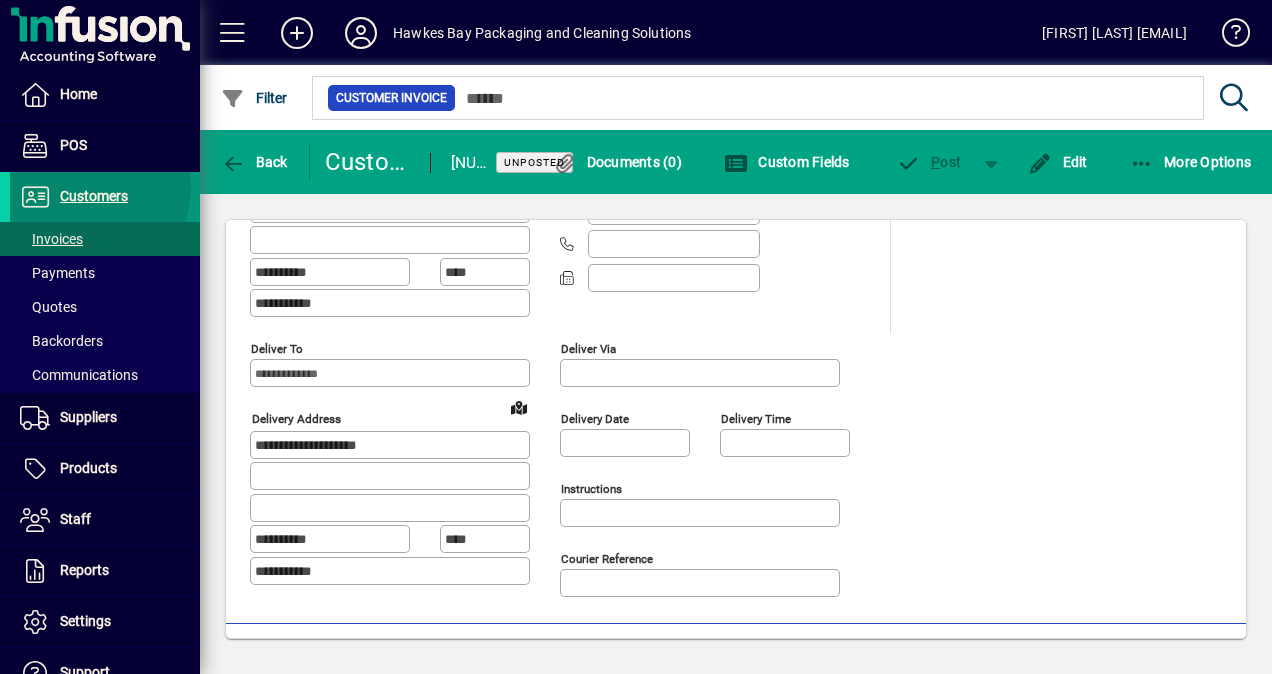 click on "Customers" at bounding box center [94, 196] 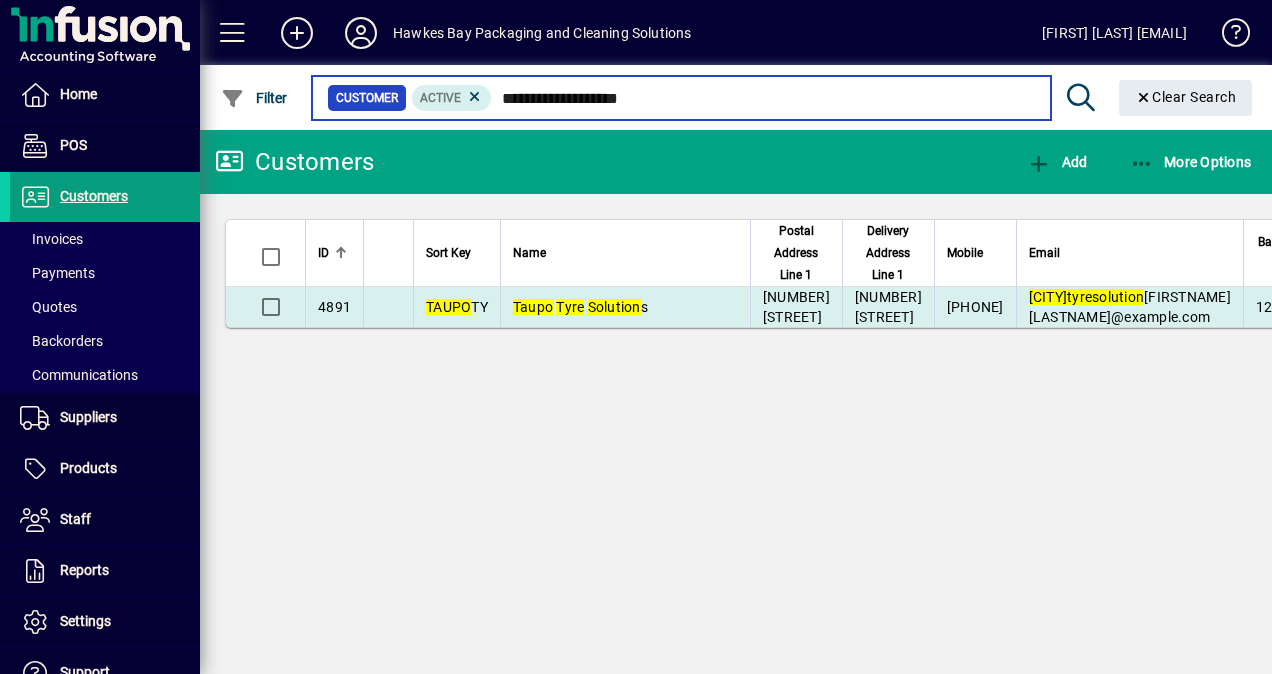 type on "**********" 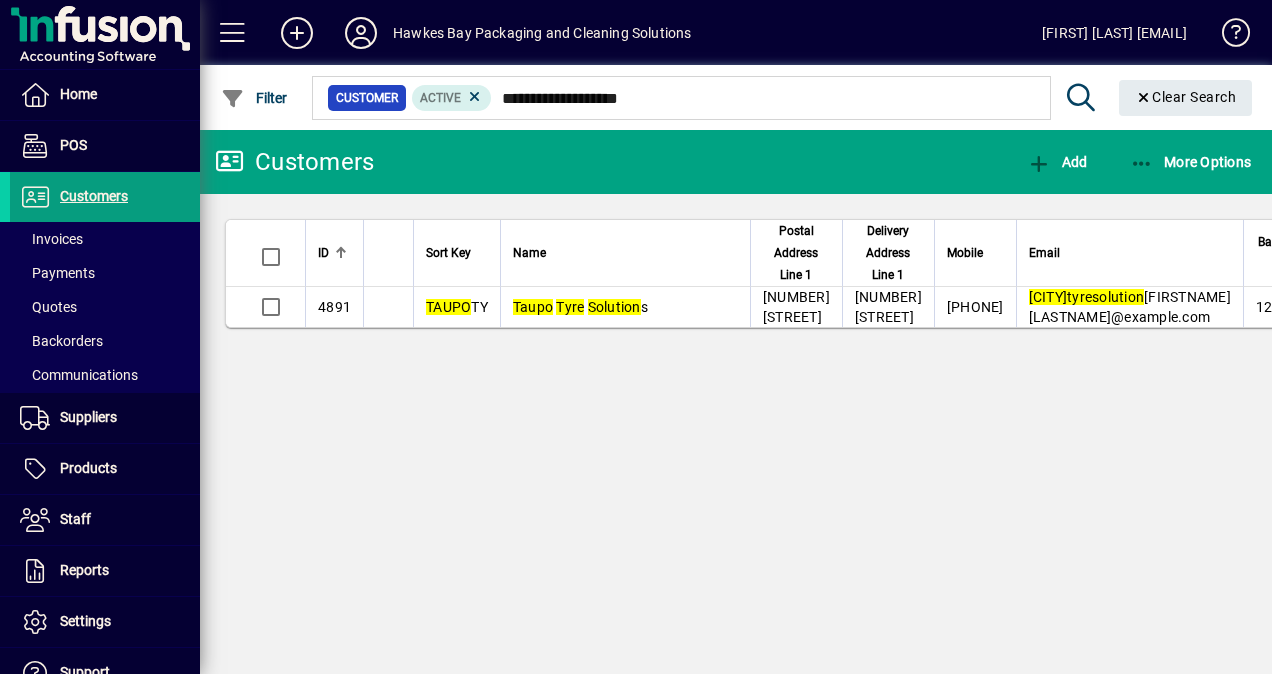 drag, startPoint x: 558, startPoint y: 298, endPoint x: 556, endPoint y: 318, distance: 20.09975 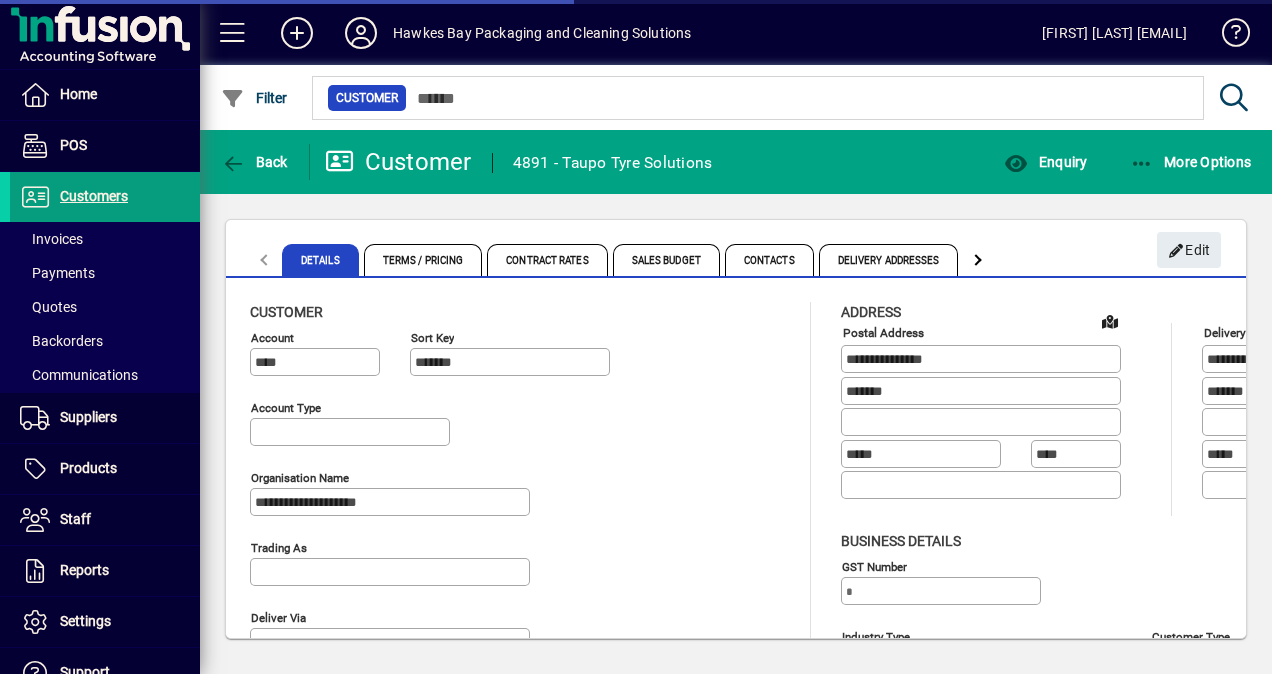 type on "**********" 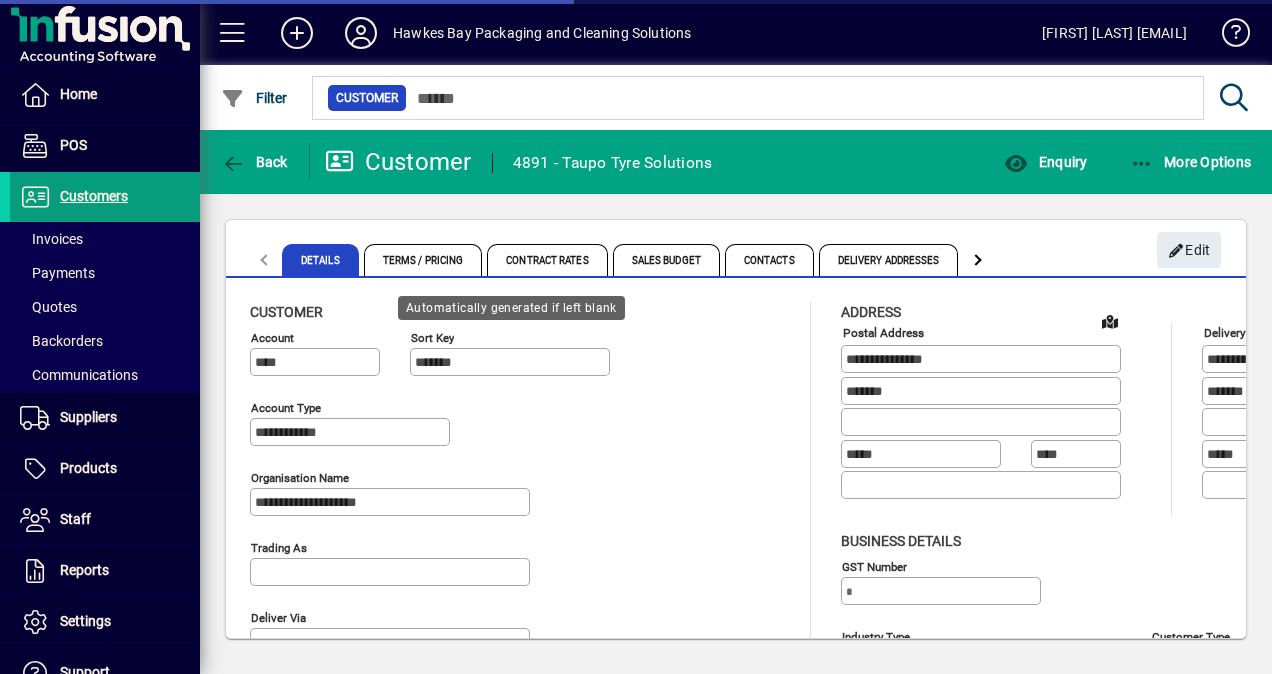 type on "**********" 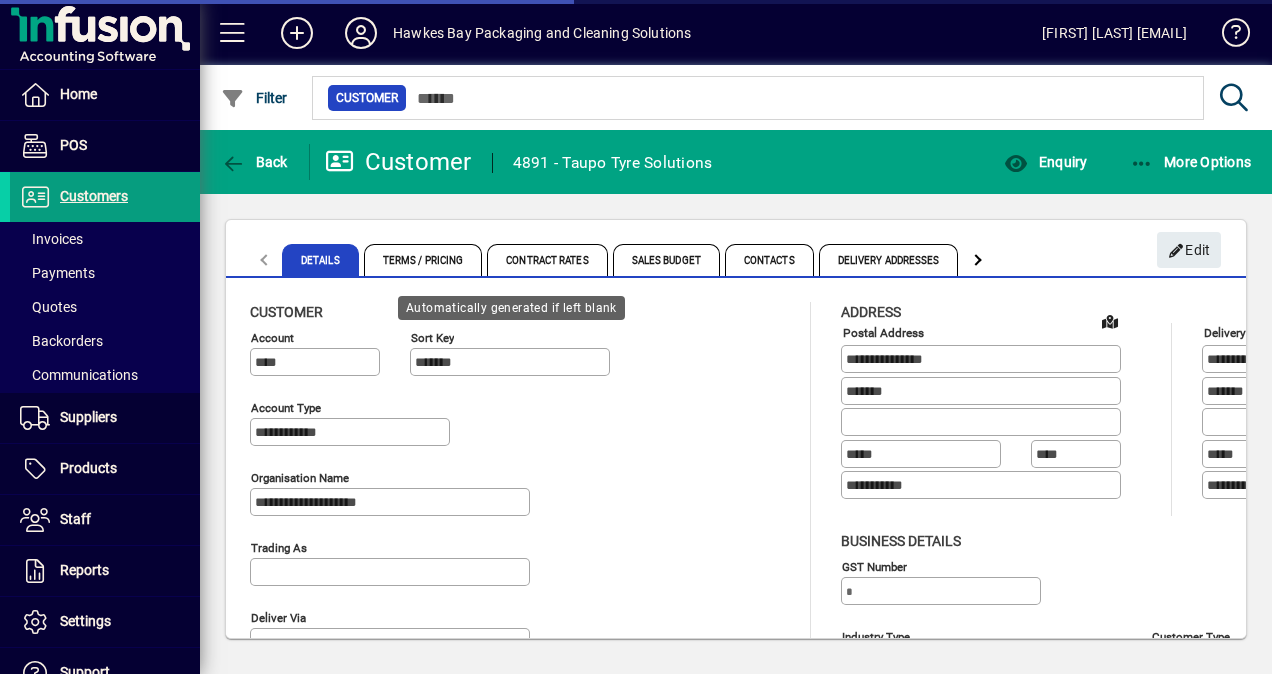 type on "**********" 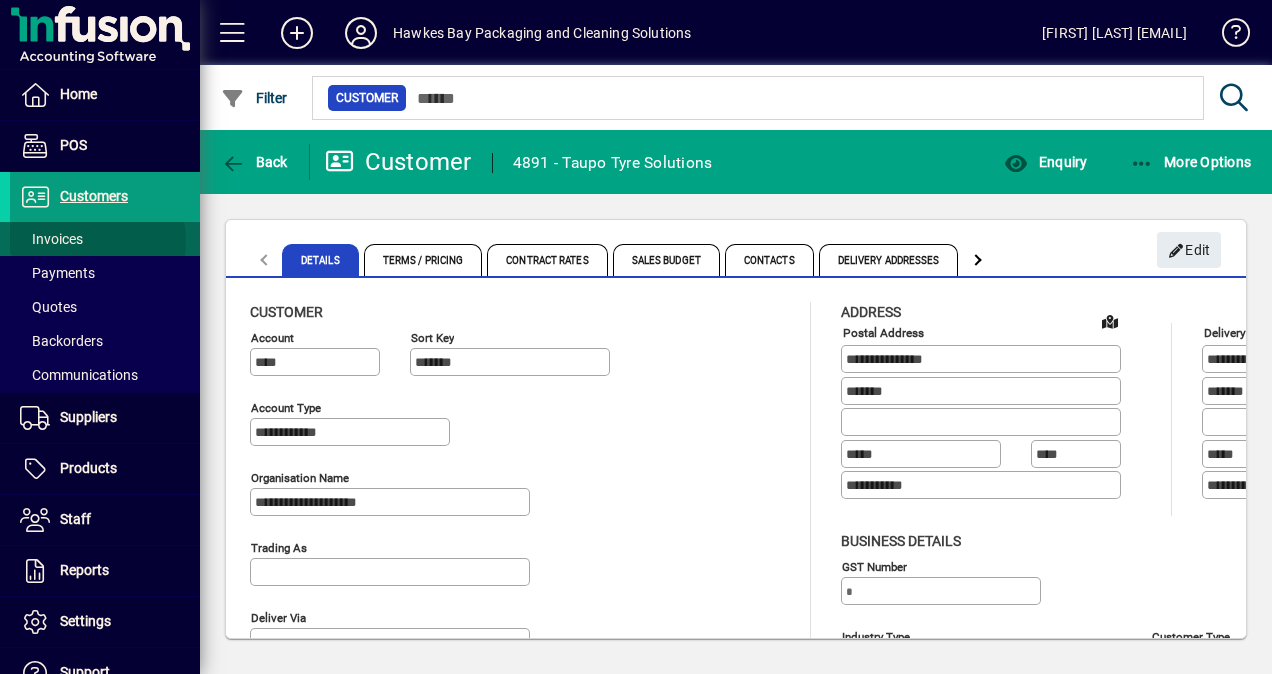 click at bounding box center (105, 239) 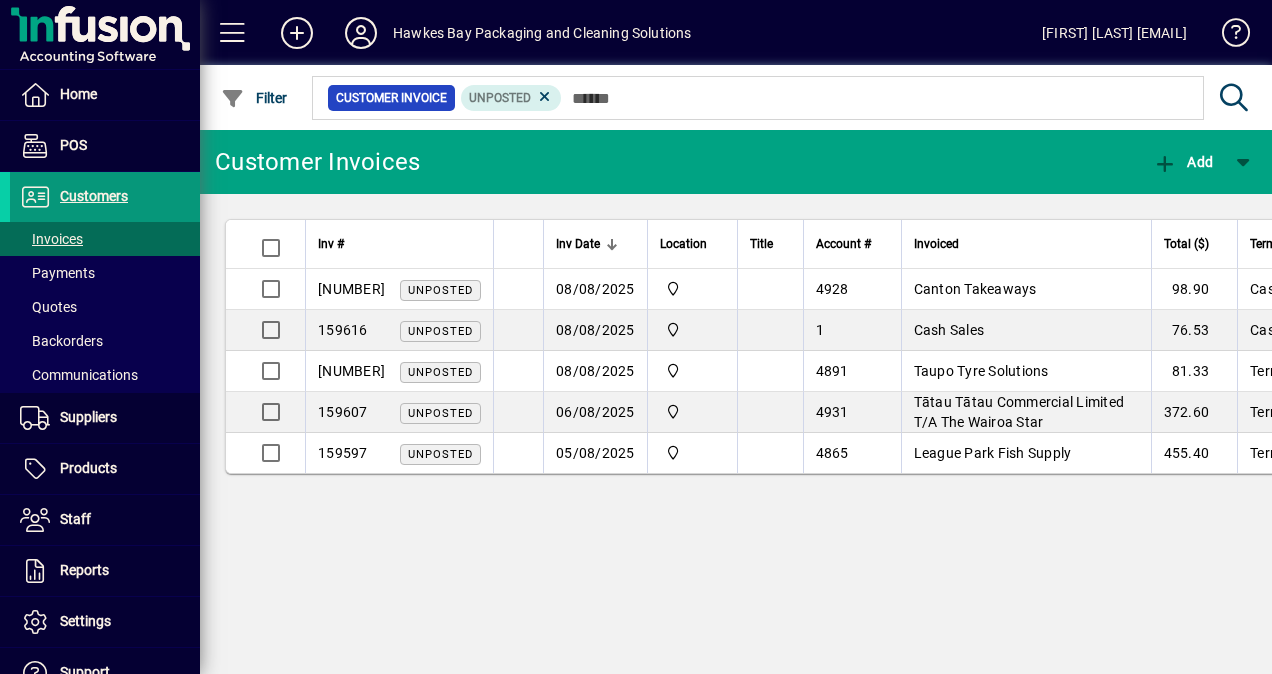 click on "Customers" at bounding box center [94, 196] 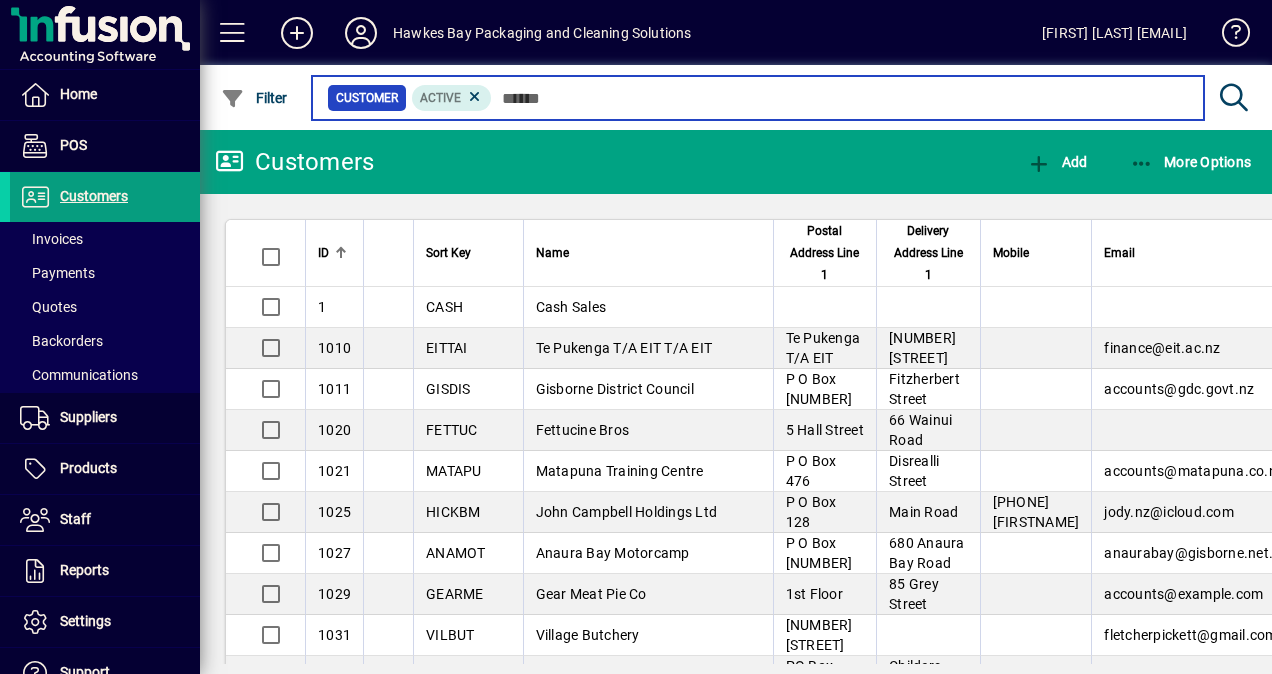 click at bounding box center (840, 98) 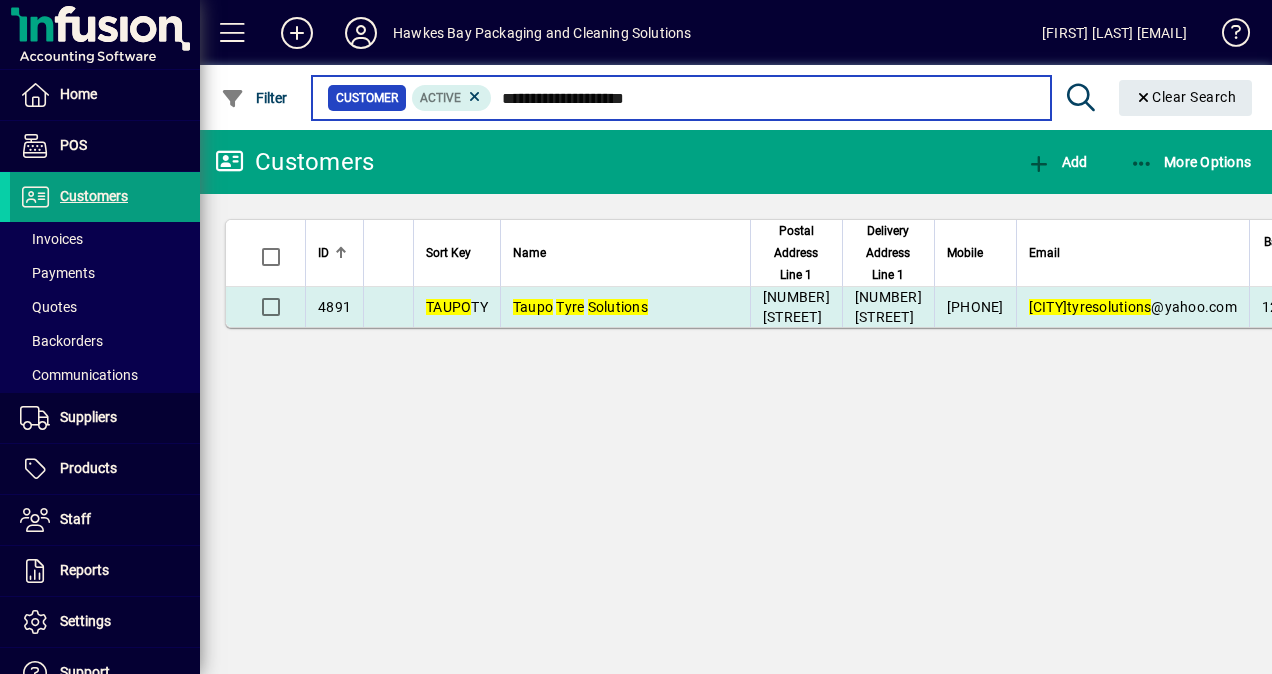 type on "**********" 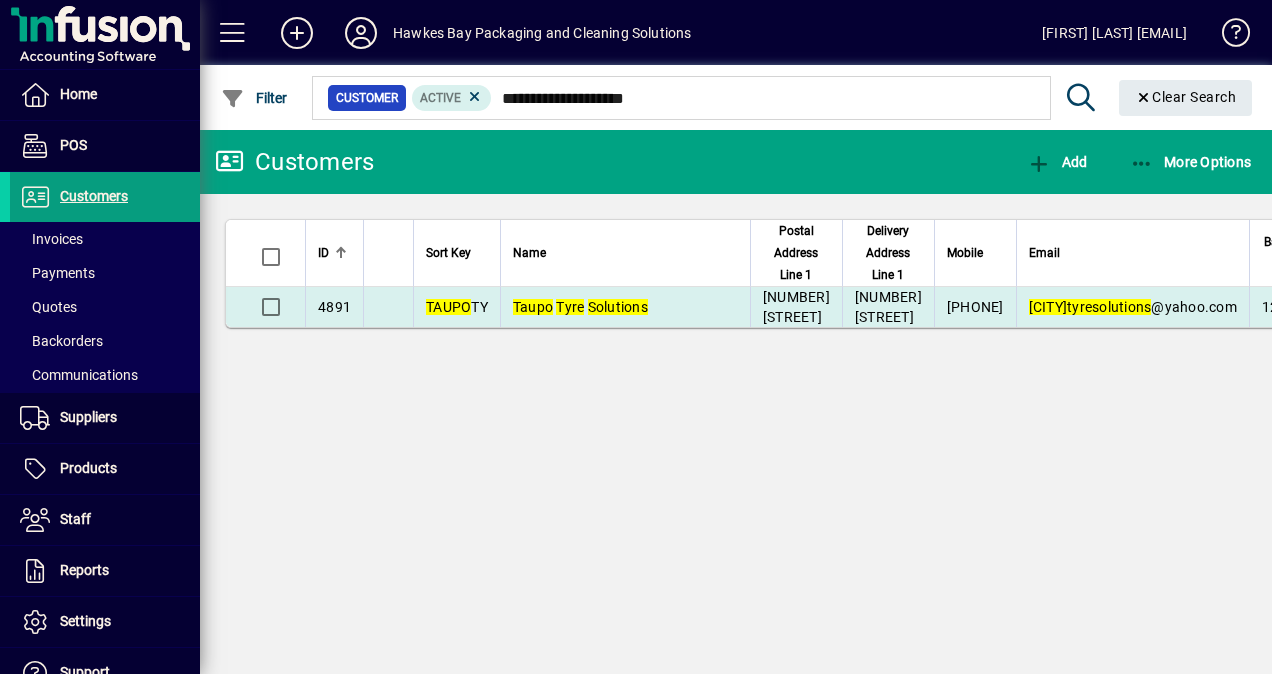 click on "[CITY] [BRANDNAME] [BRANDNAME]" at bounding box center (580, 307) 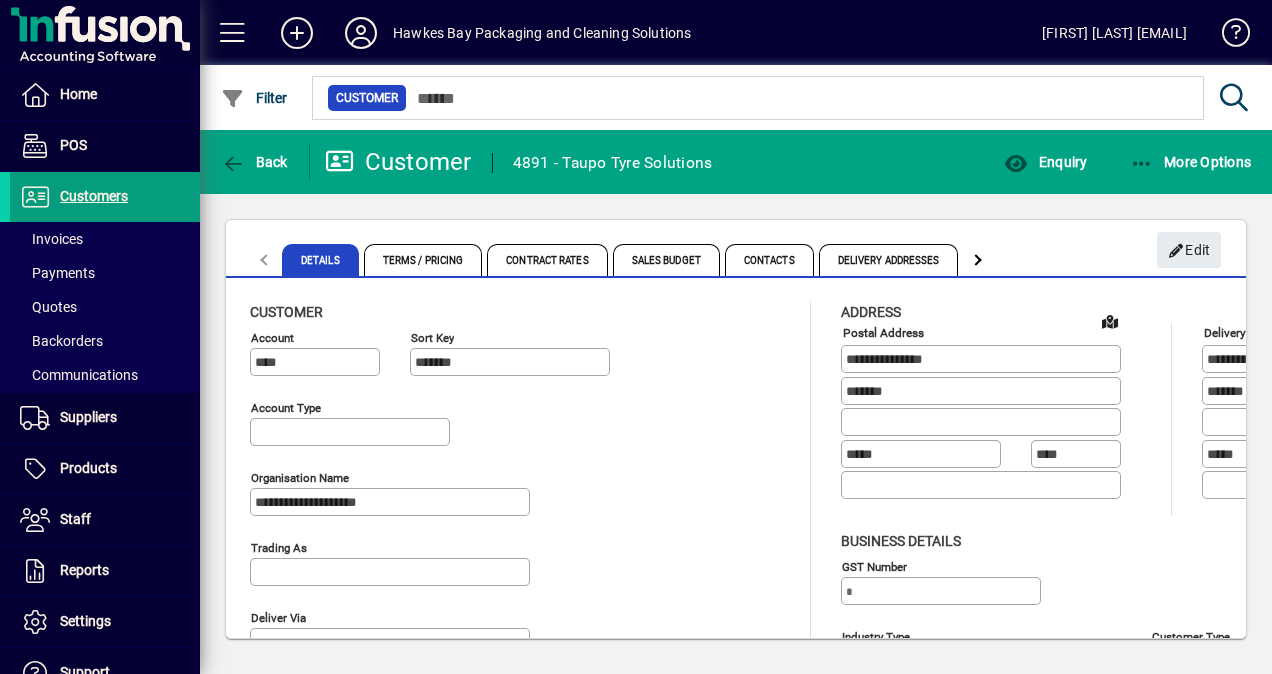 type on "**********" 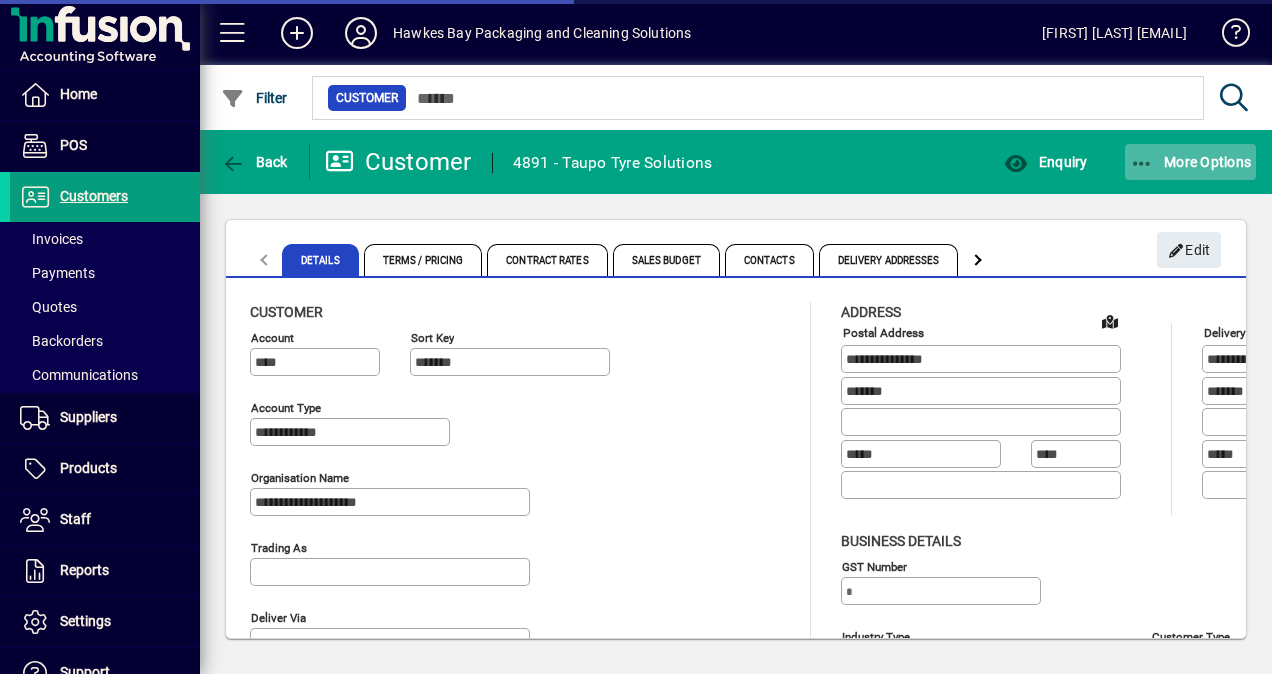 type on "**********" 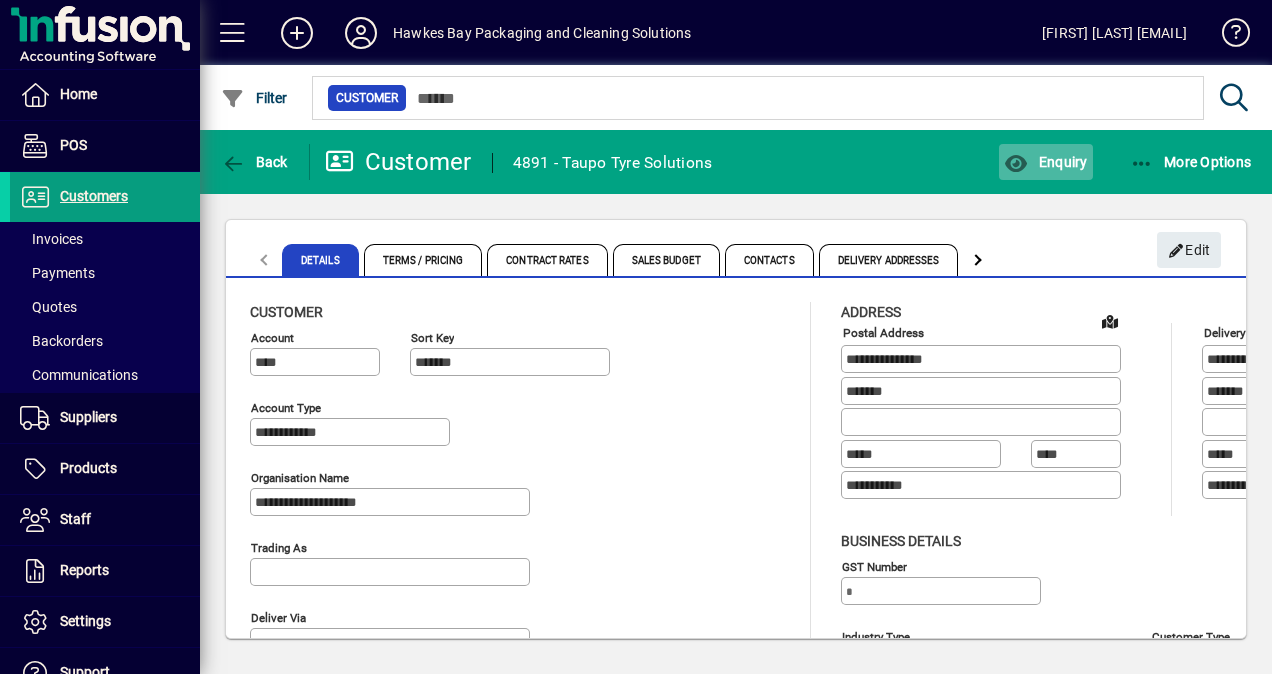 click on "Enquiry" 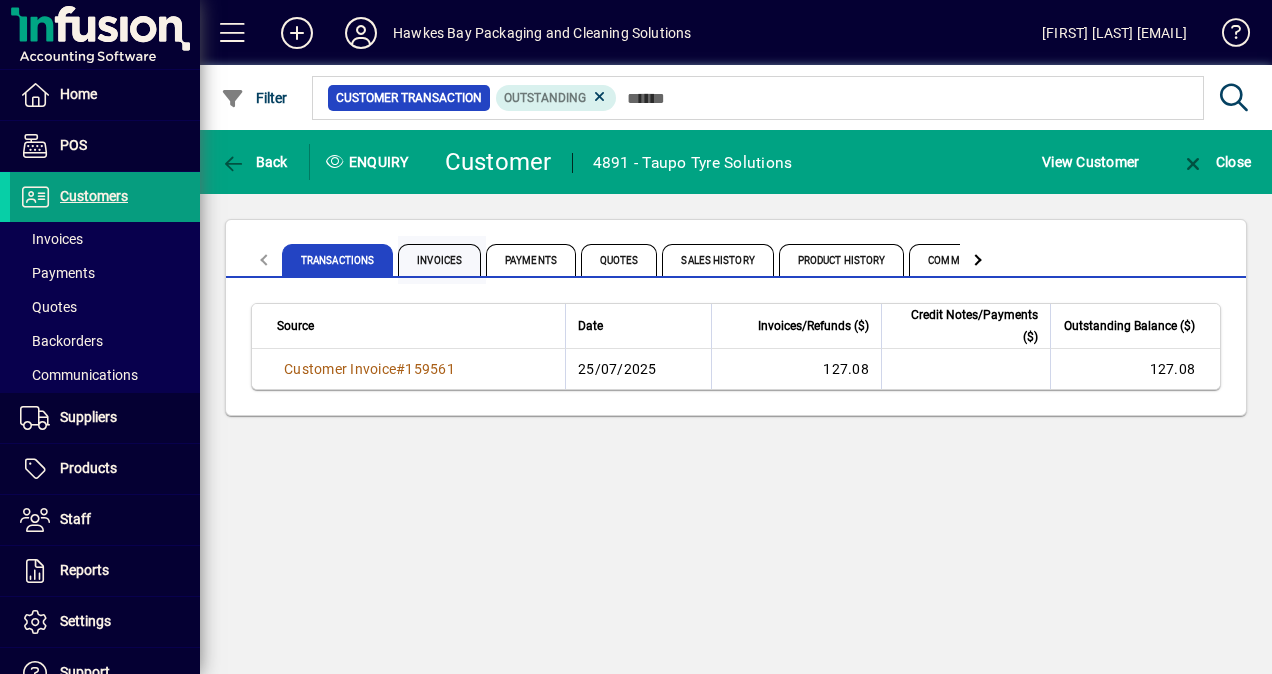 click on "Invoices" at bounding box center [439, 260] 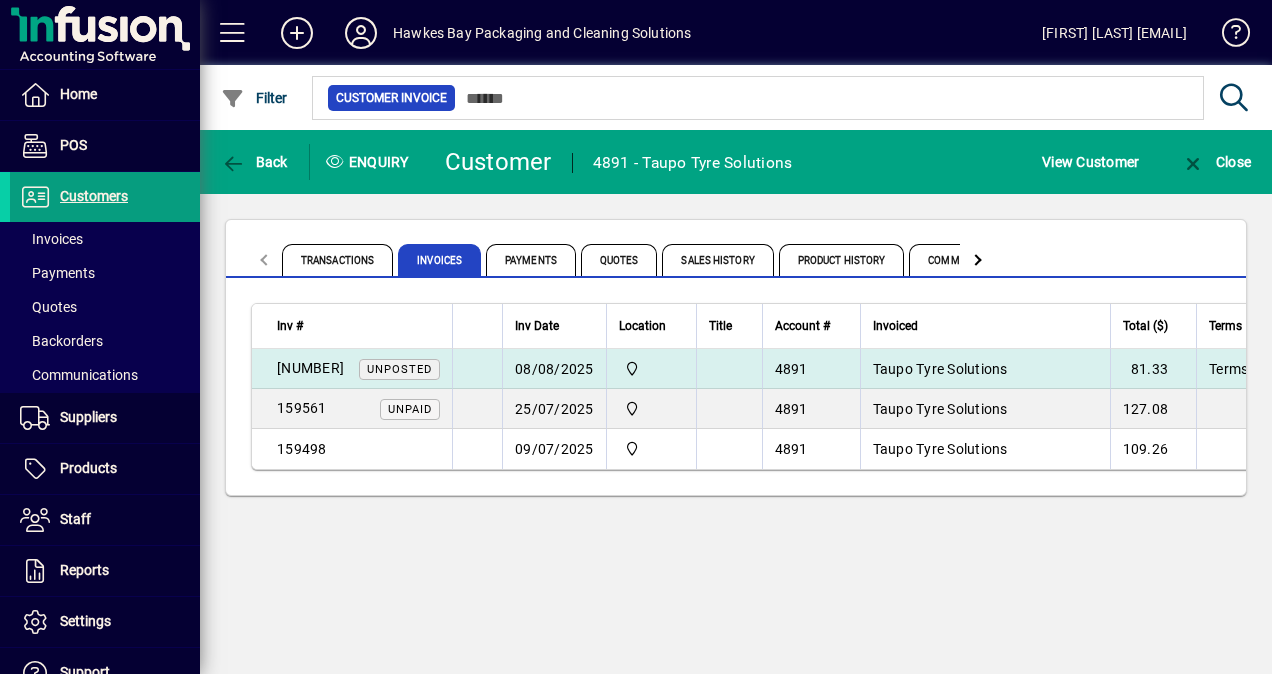 click on "08/08/2025" at bounding box center [554, 369] 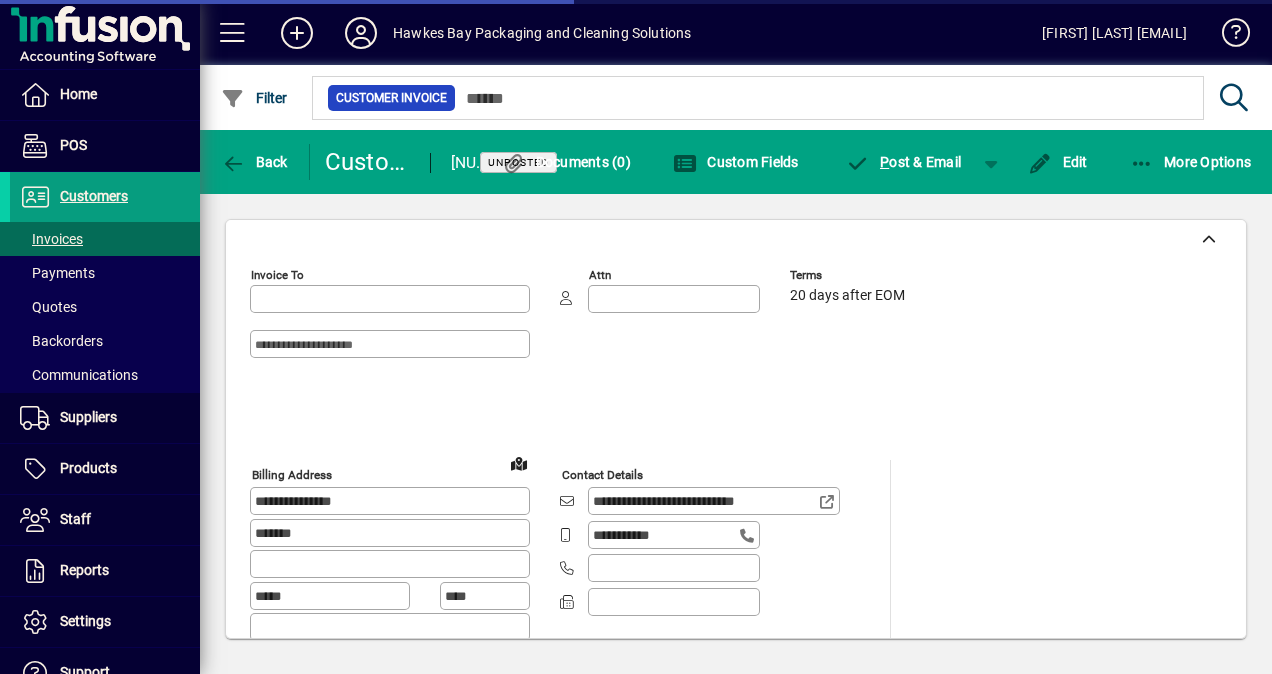 type on "**********" 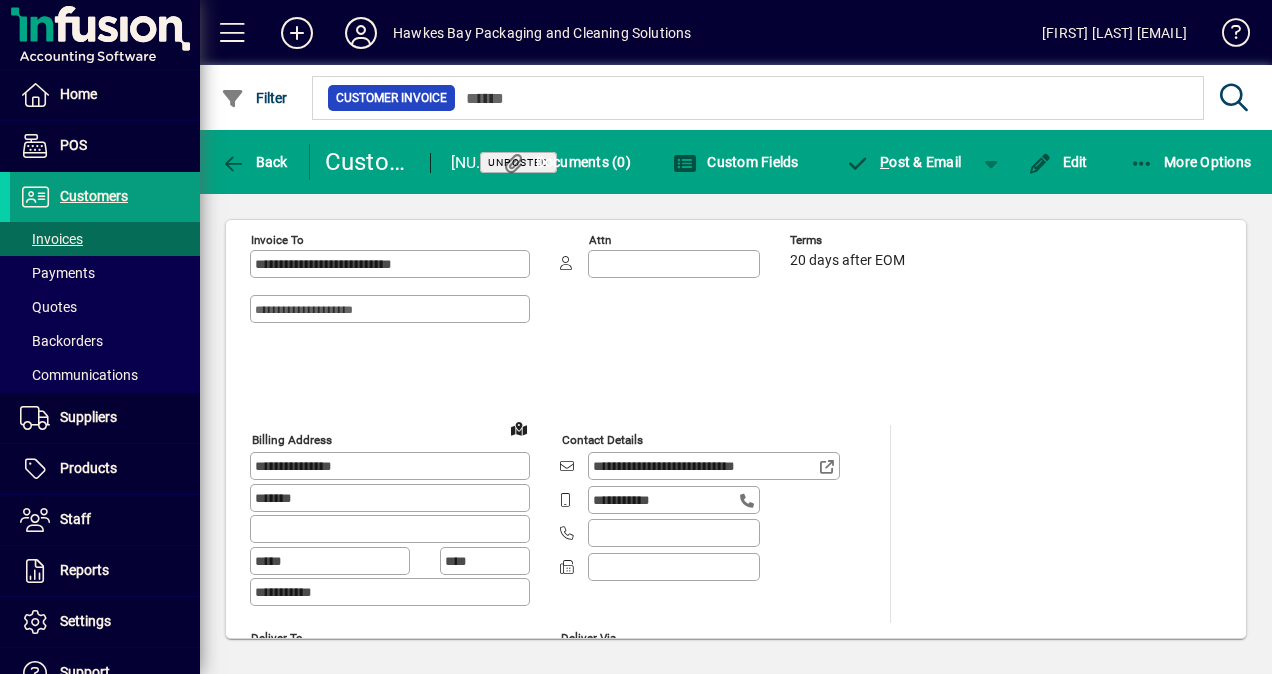 scroll, scrollTop: 0, scrollLeft: 0, axis: both 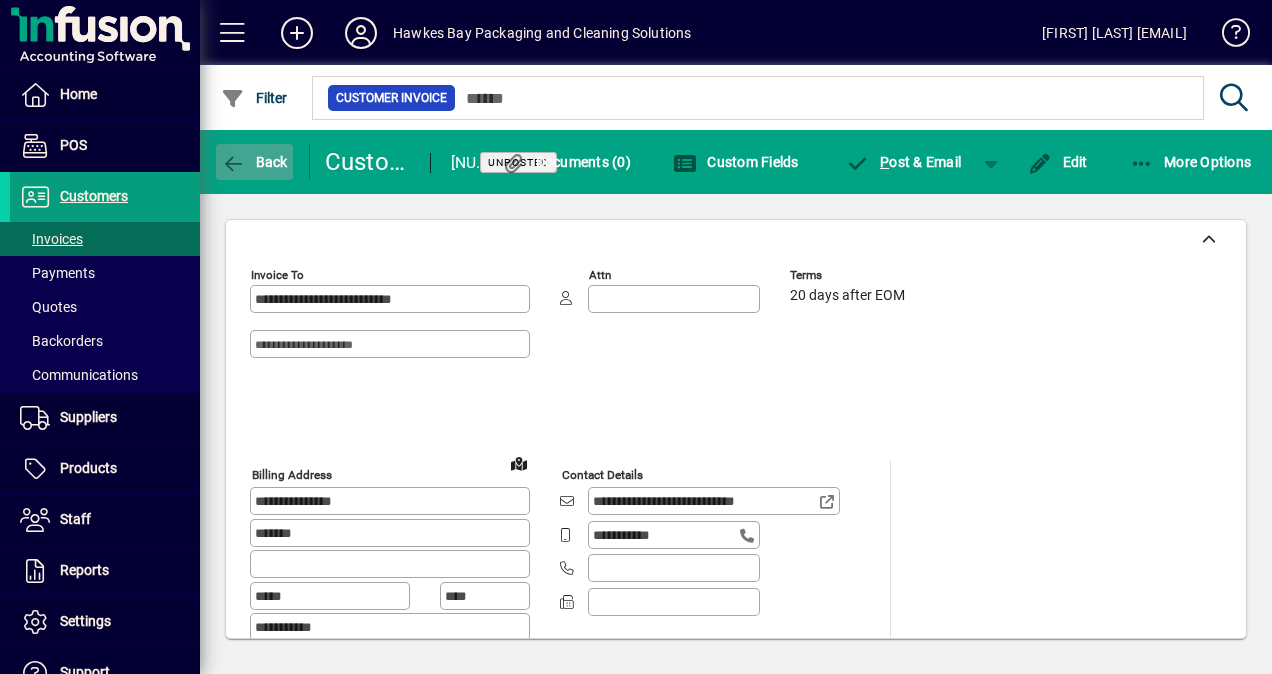 click 